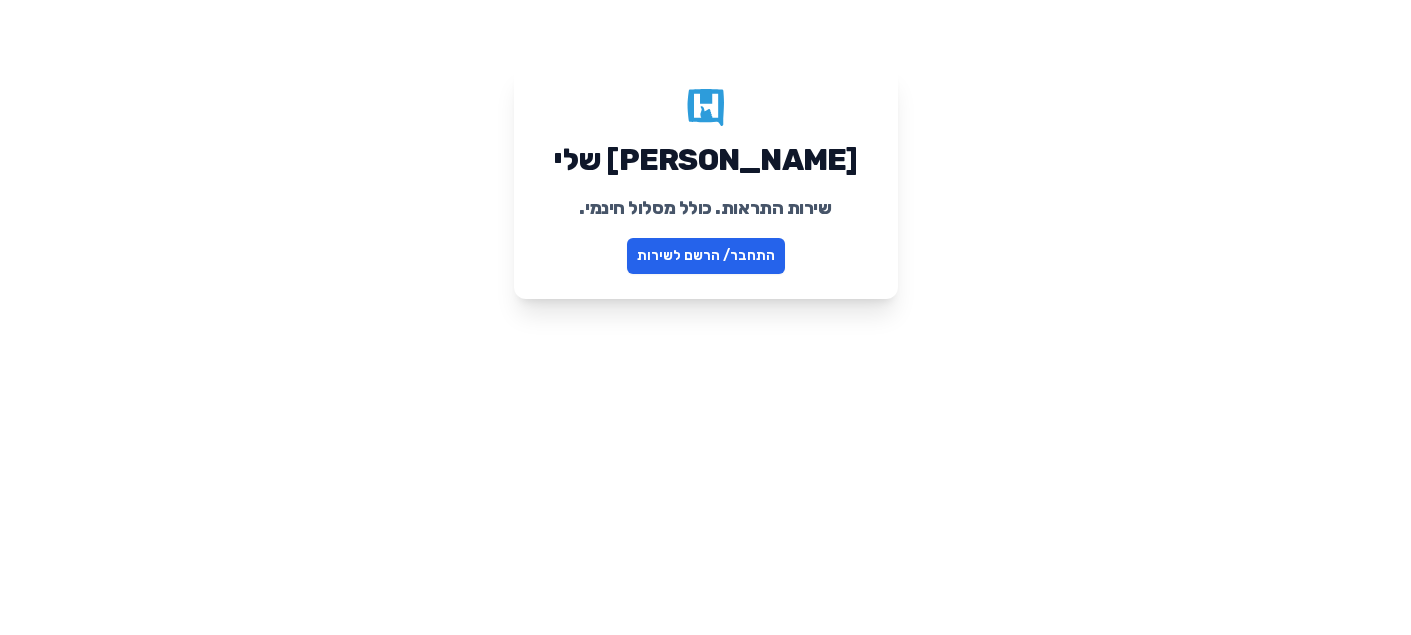 scroll, scrollTop: 0, scrollLeft: 0, axis: both 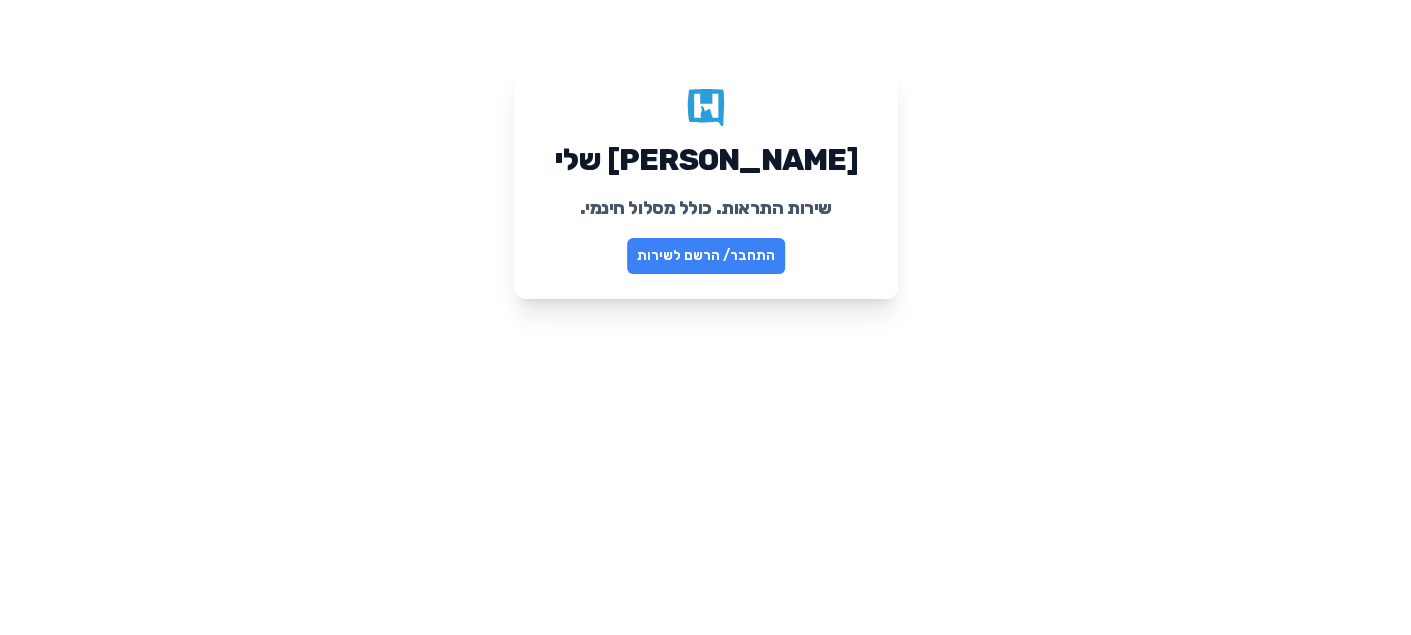 click on "התחבר/ הרשם לשירות" at bounding box center [706, 256] 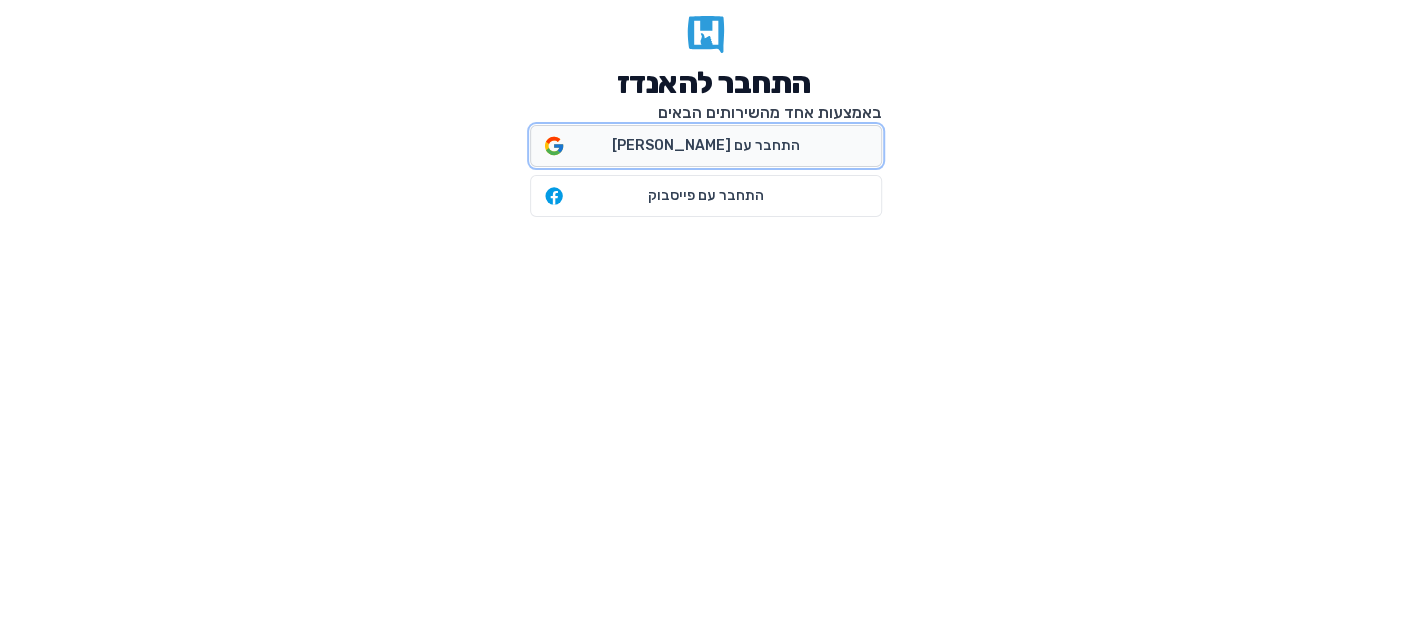 click on "התחבר עם גוגל" at bounding box center [706, 146] 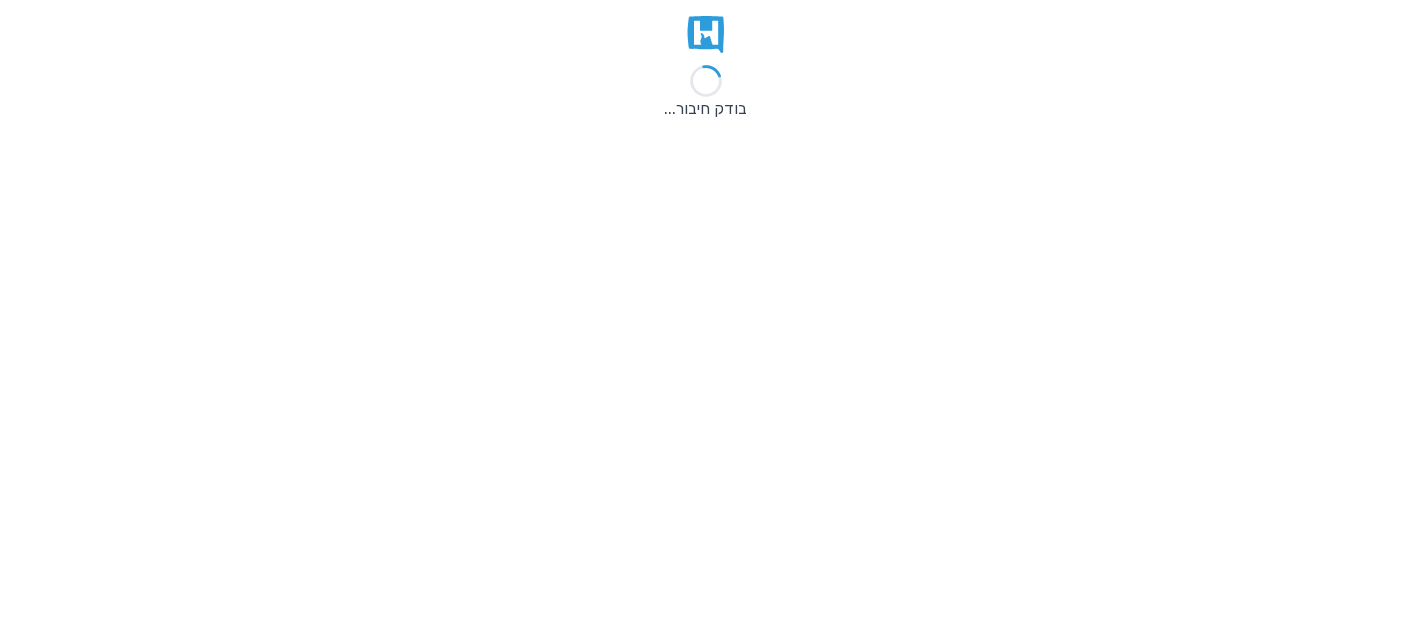scroll, scrollTop: 0, scrollLeft: 0, axis: both 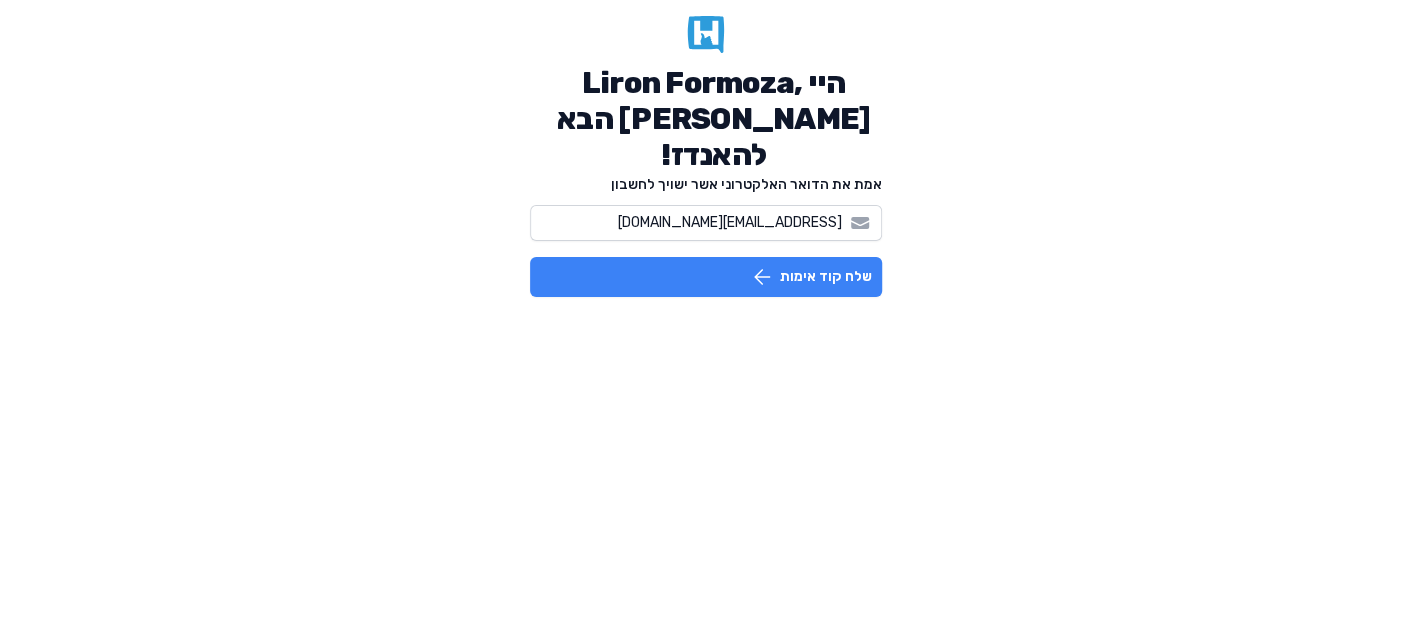 click on "שלח קוד אימות" at bounding box center [706, 277] 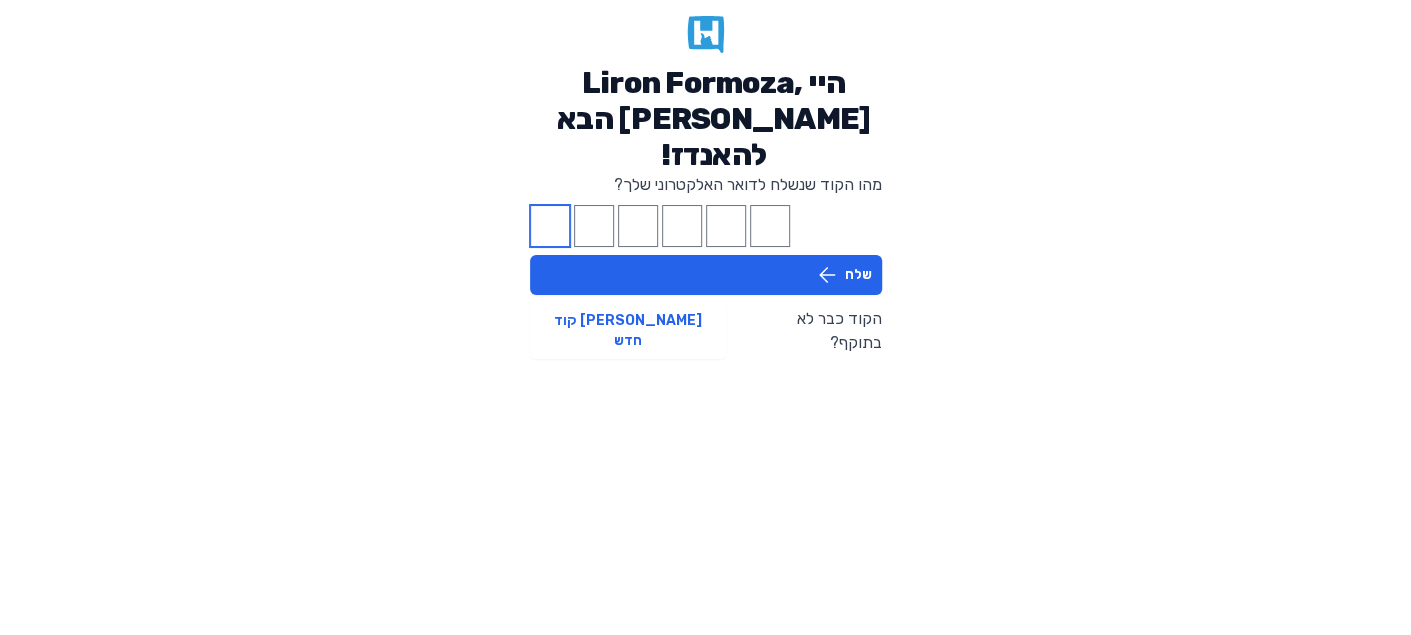click at bounding box center [550, 226] 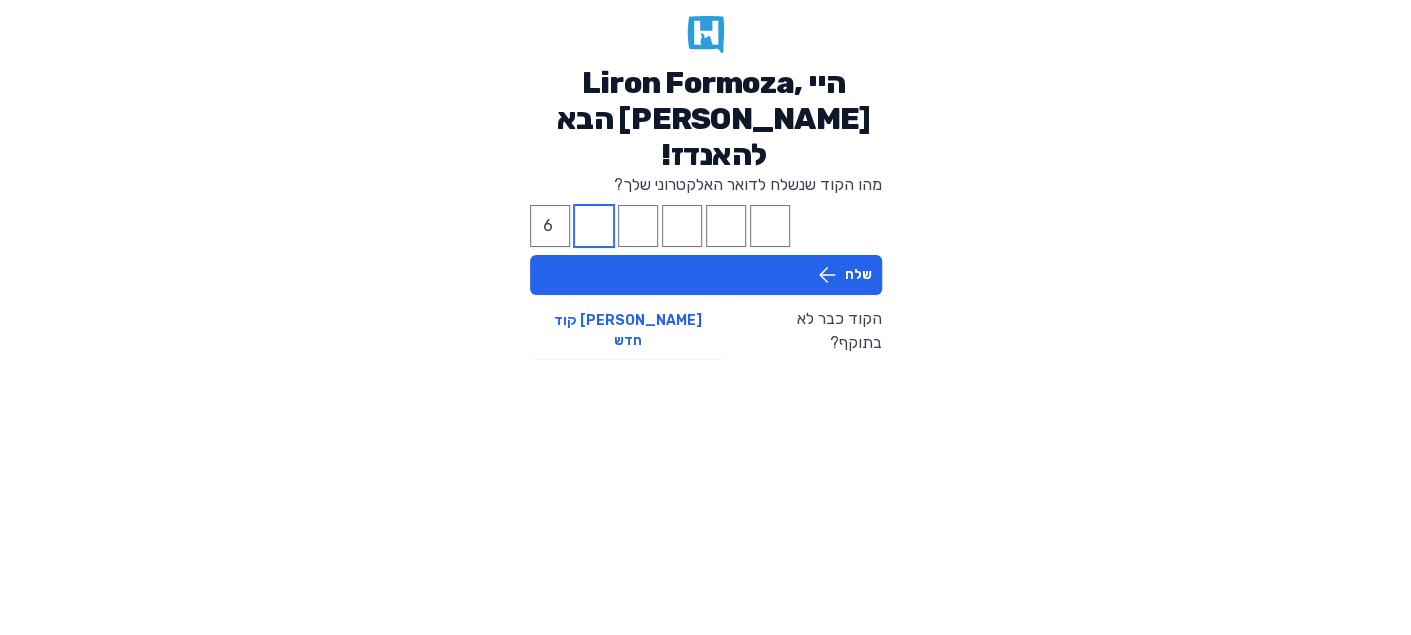 type on "2" 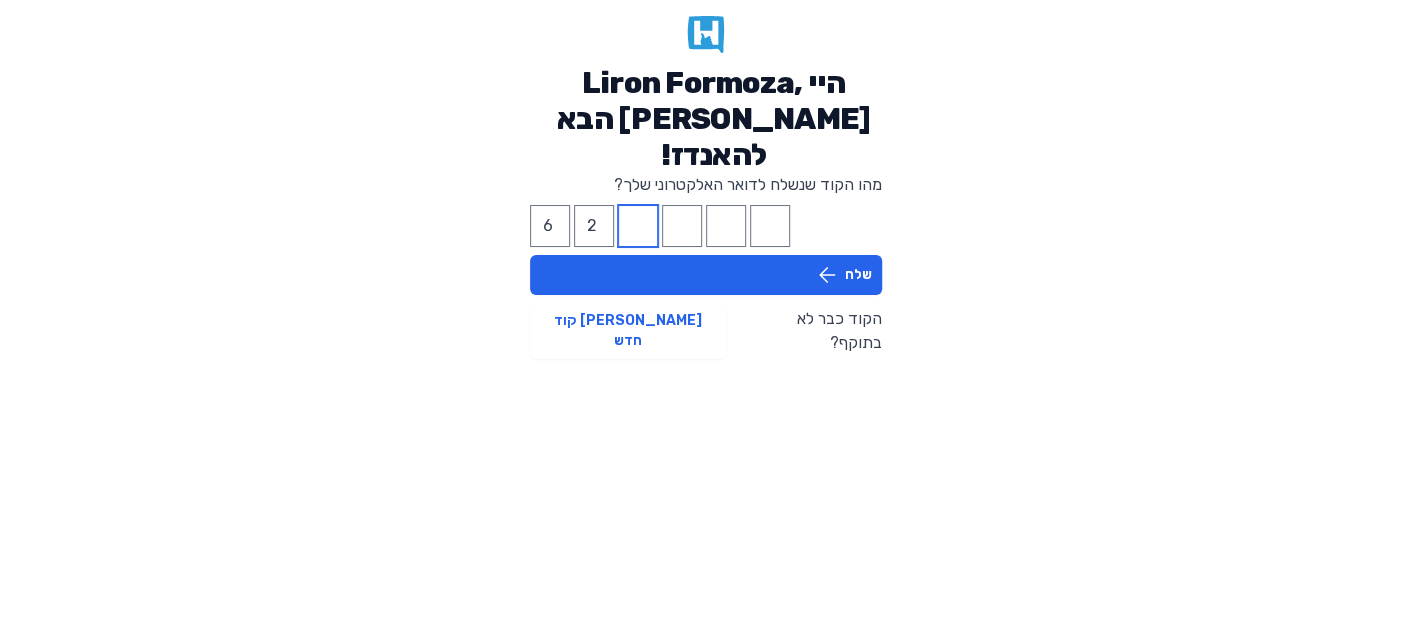 type on "9" 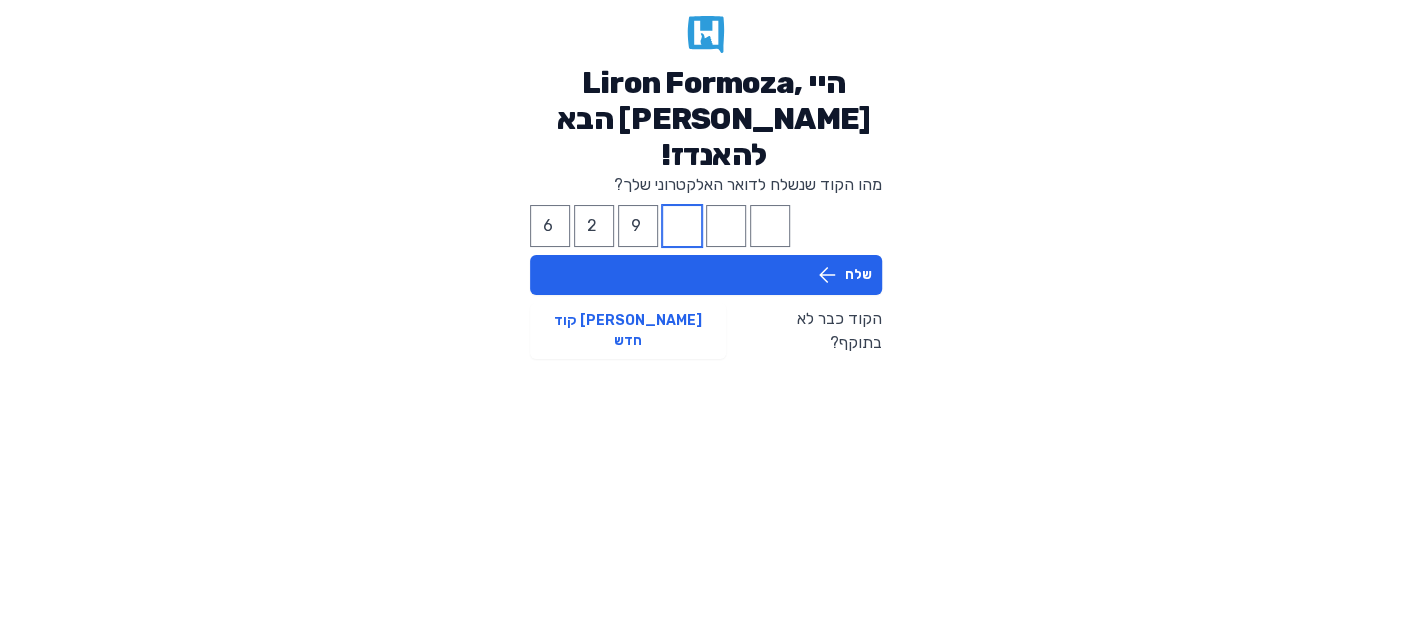 type on "9" 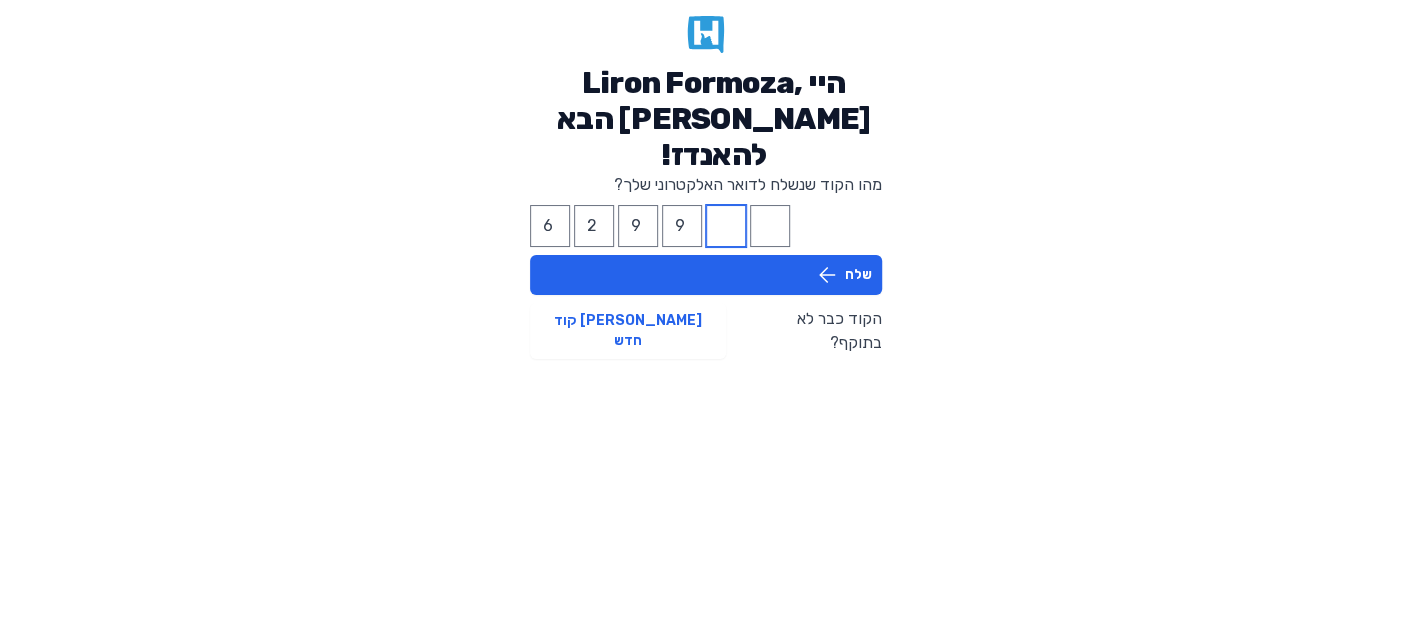 type on "9" 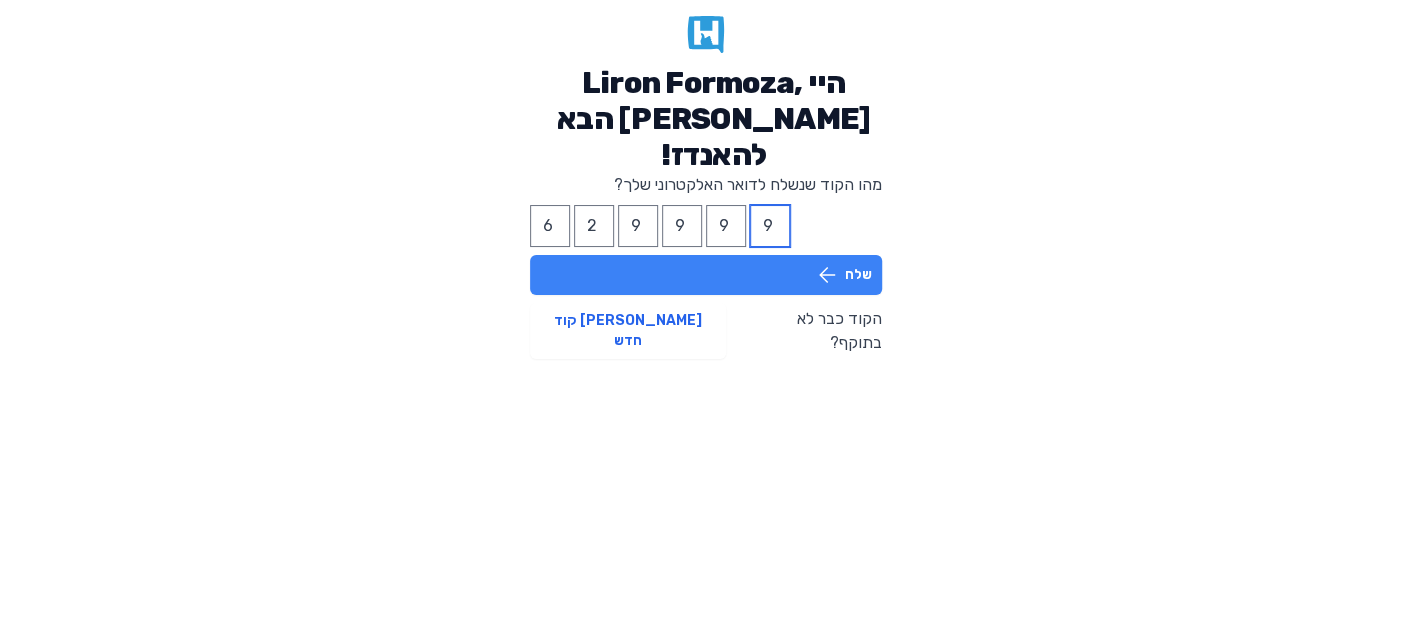 type on "9" 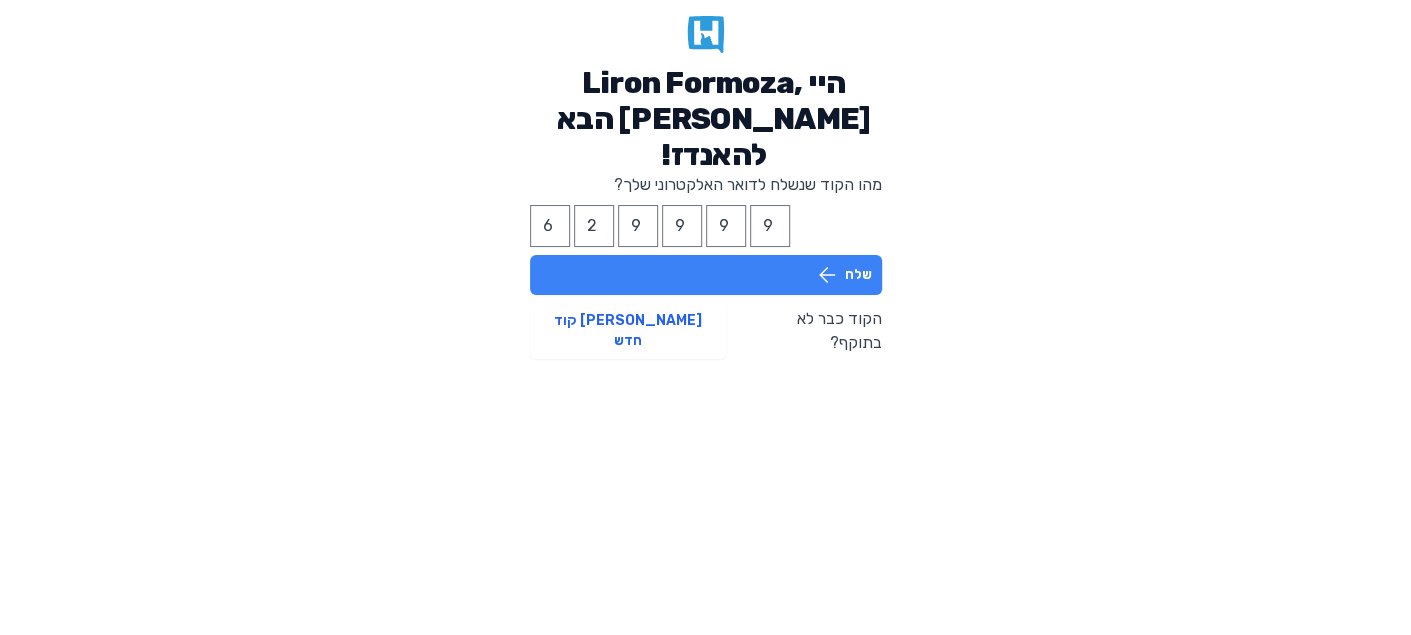 click on "שלח" at bounding box center [706, 275] 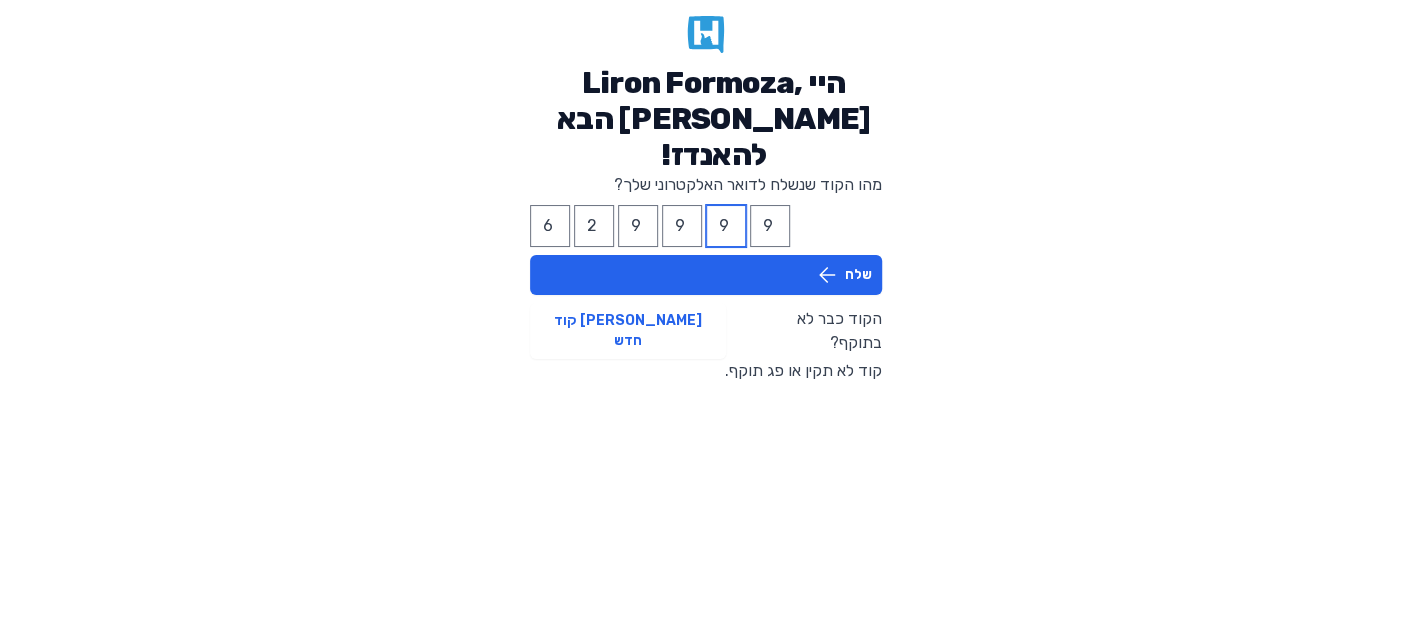 type 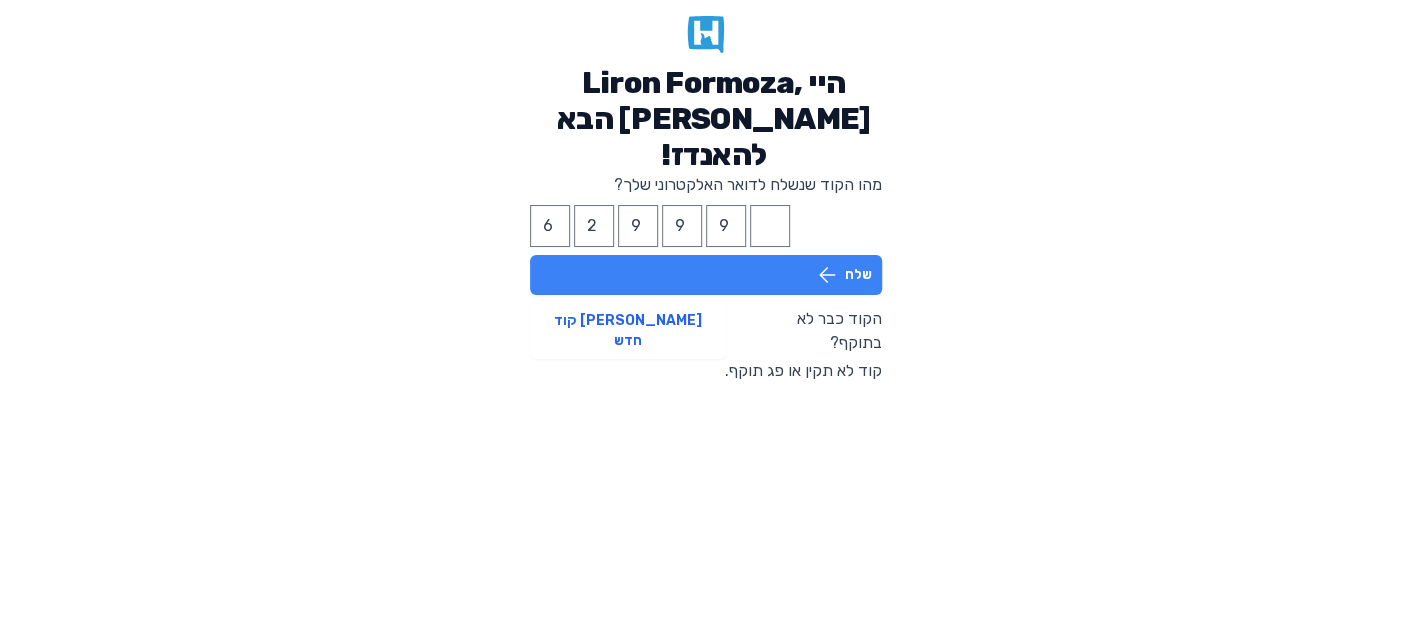 click on "שלח" at bounding box center (706, 275) 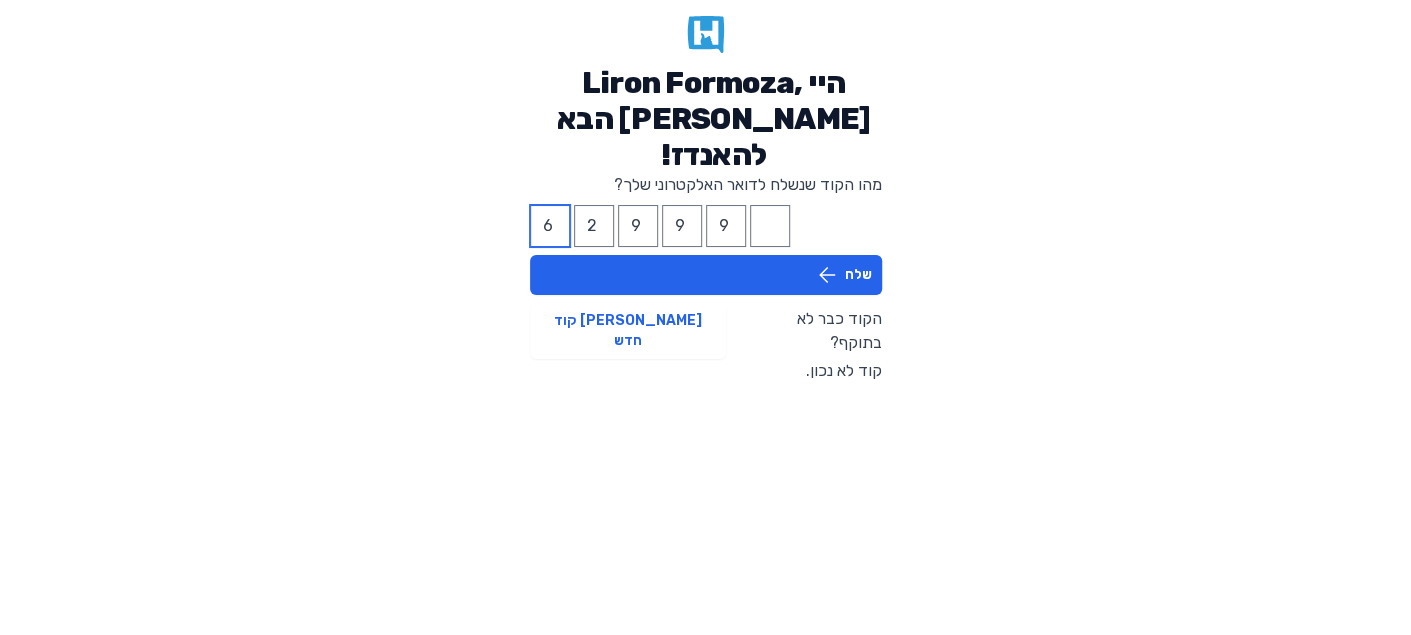 click on "6" at bounding box center [550, 226] 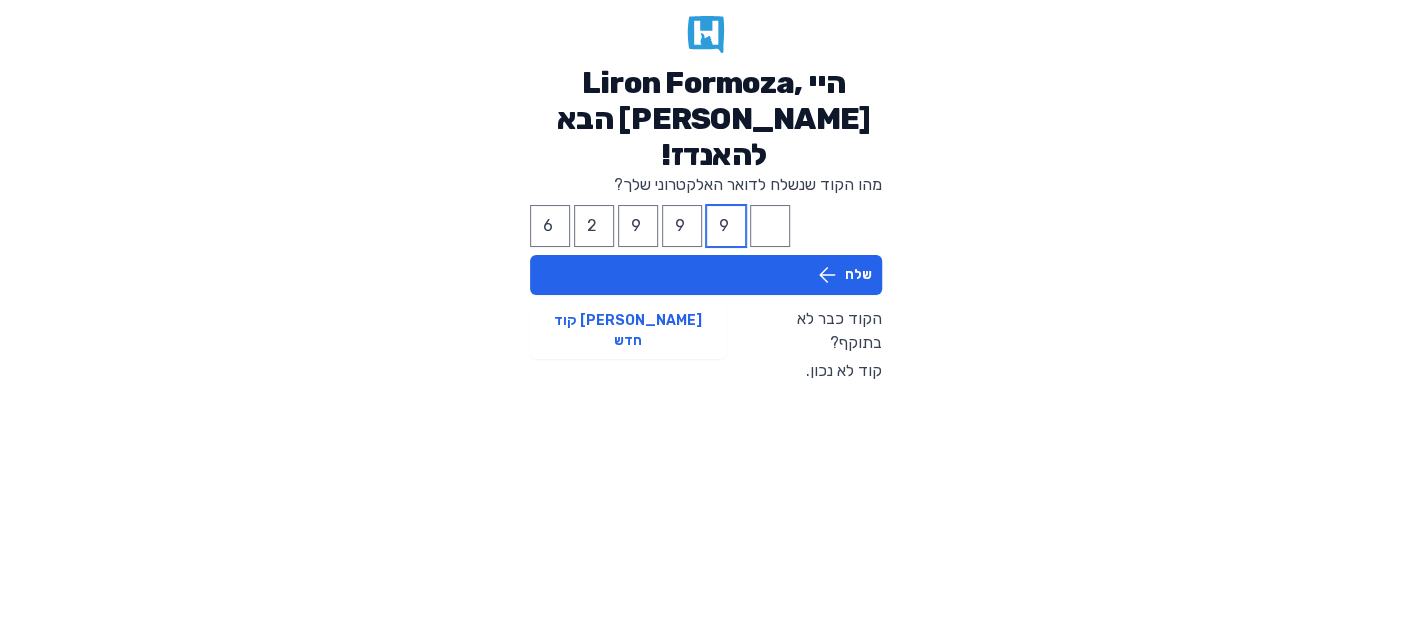 click on "9" at bounding box center (726, 226) 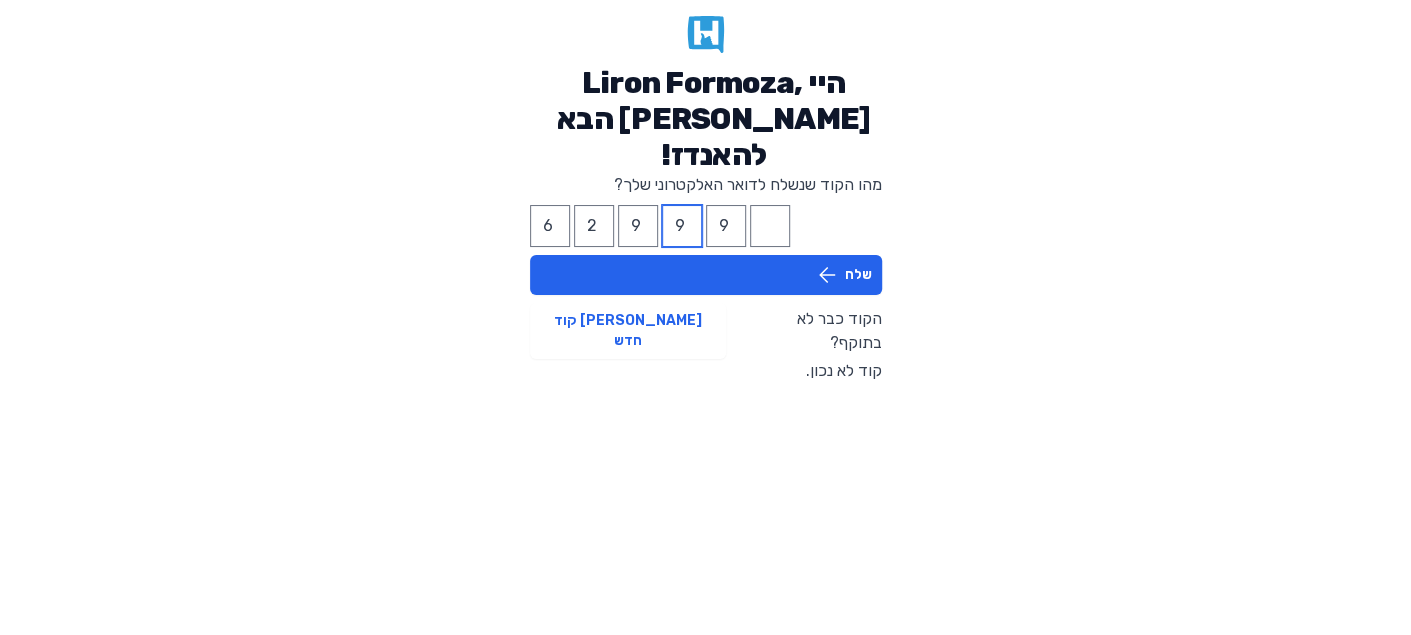 type 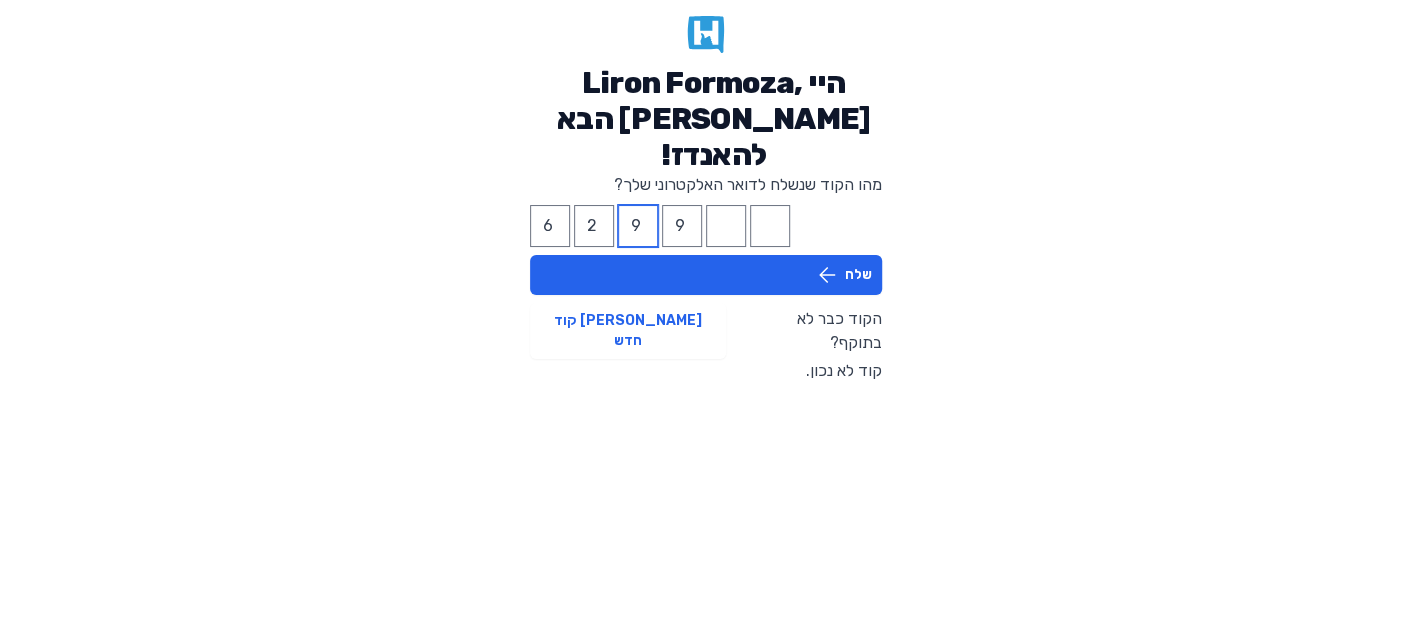 type 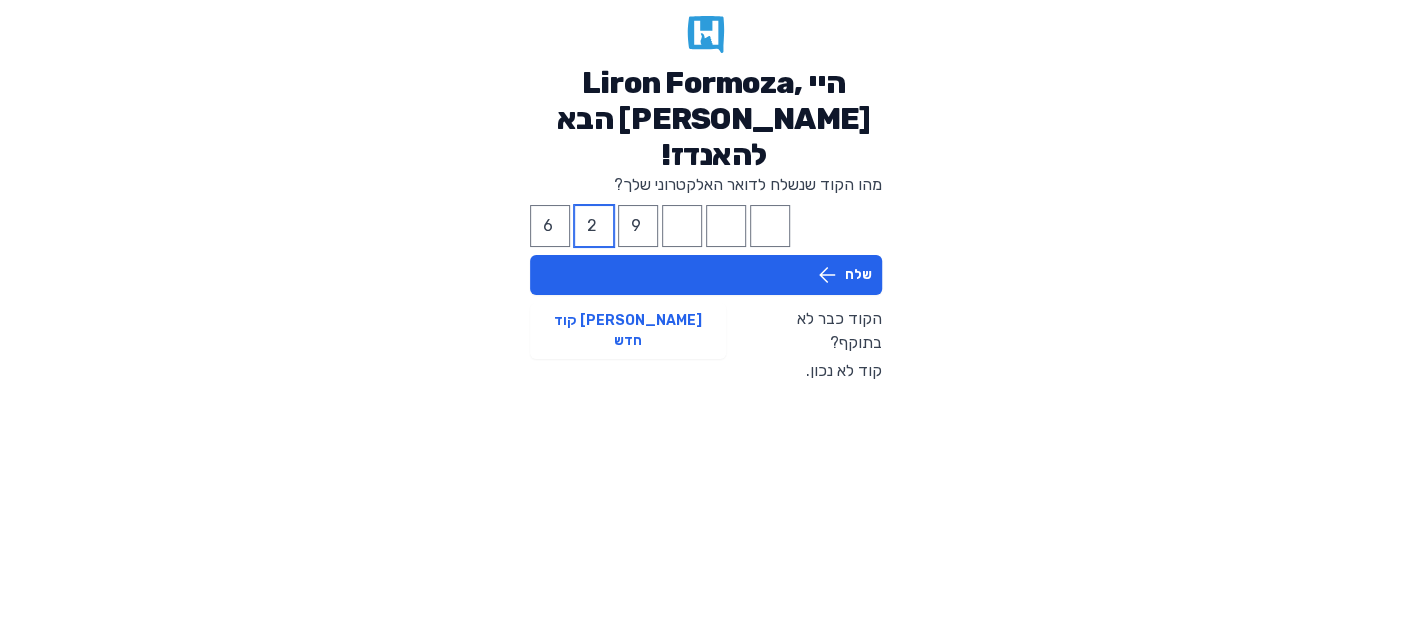 type 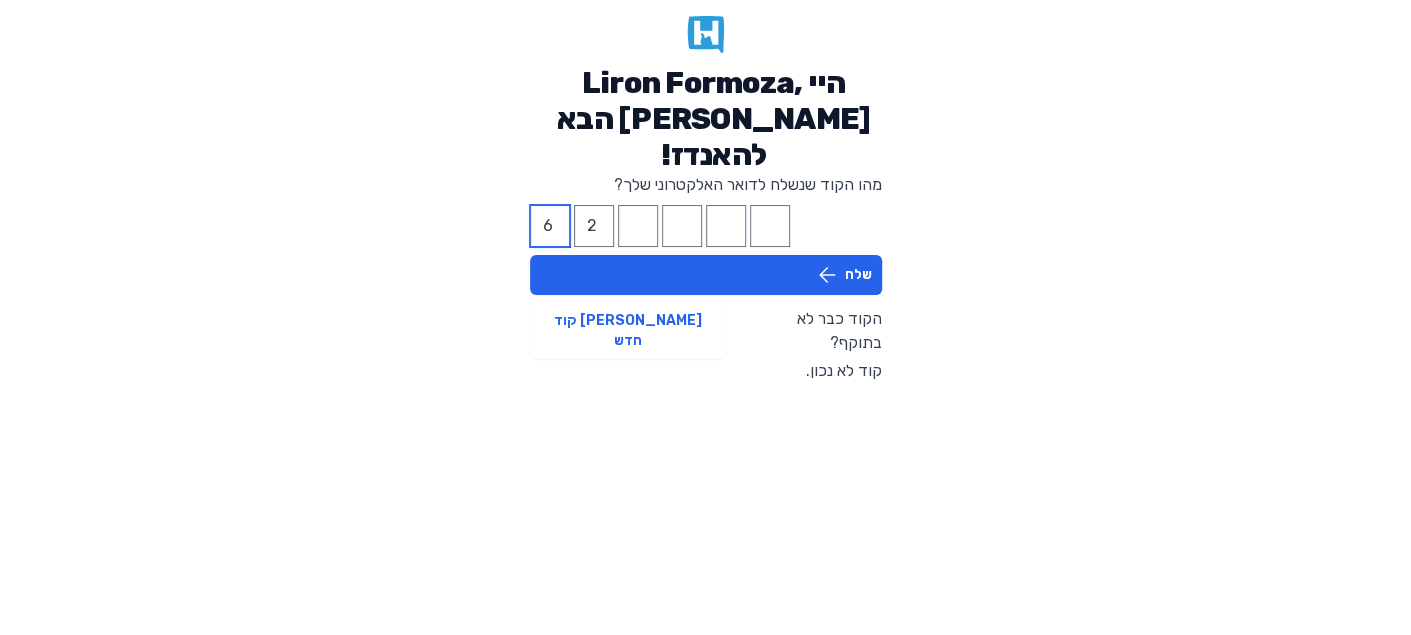 type 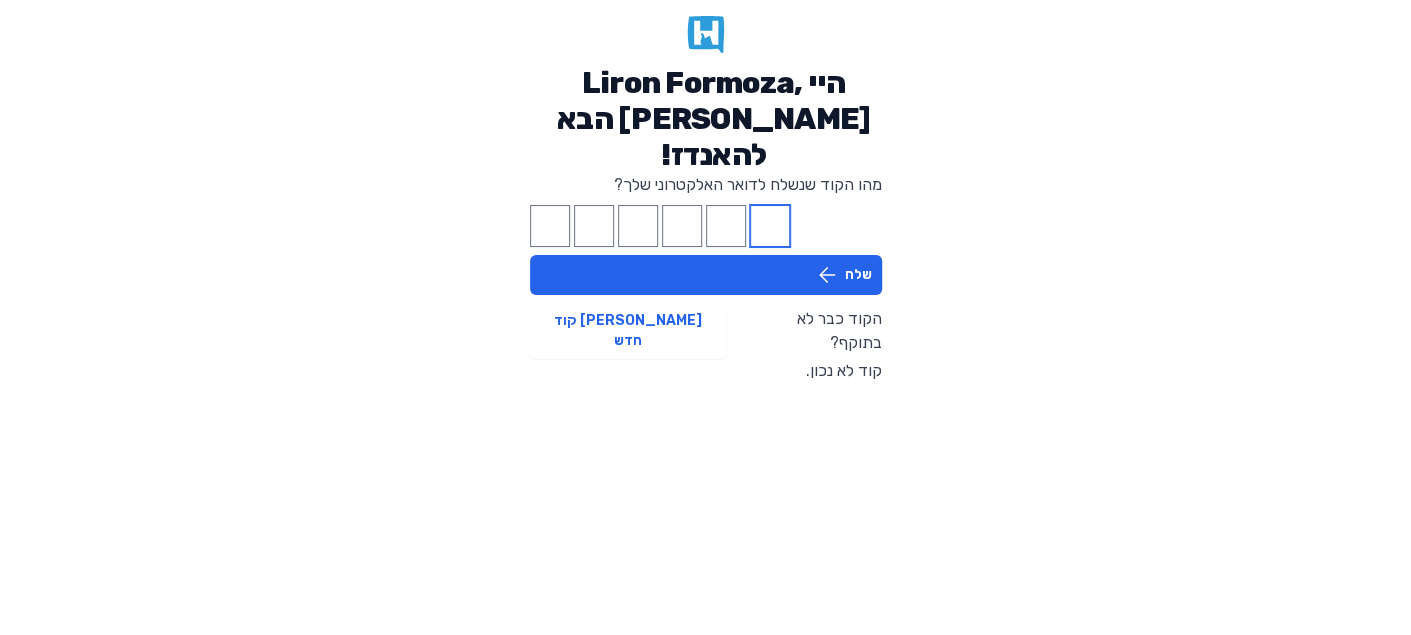 paste 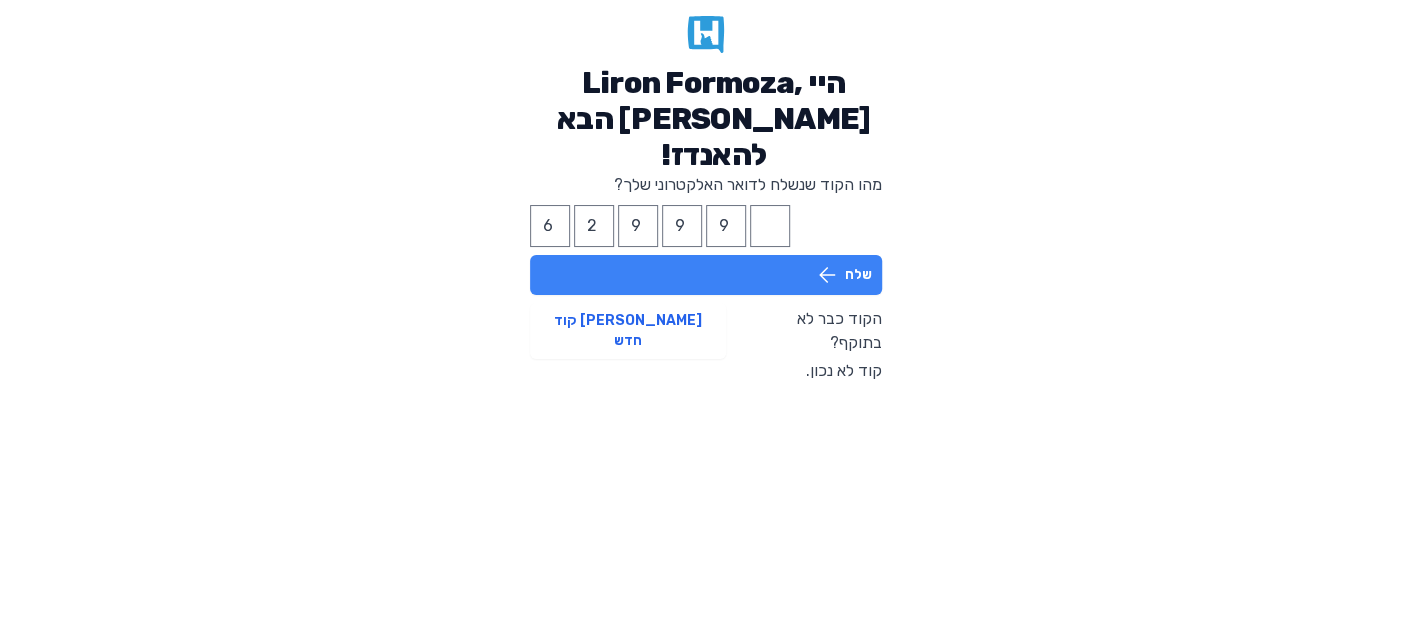 click on "שלח" at bounding box center [706, 275] 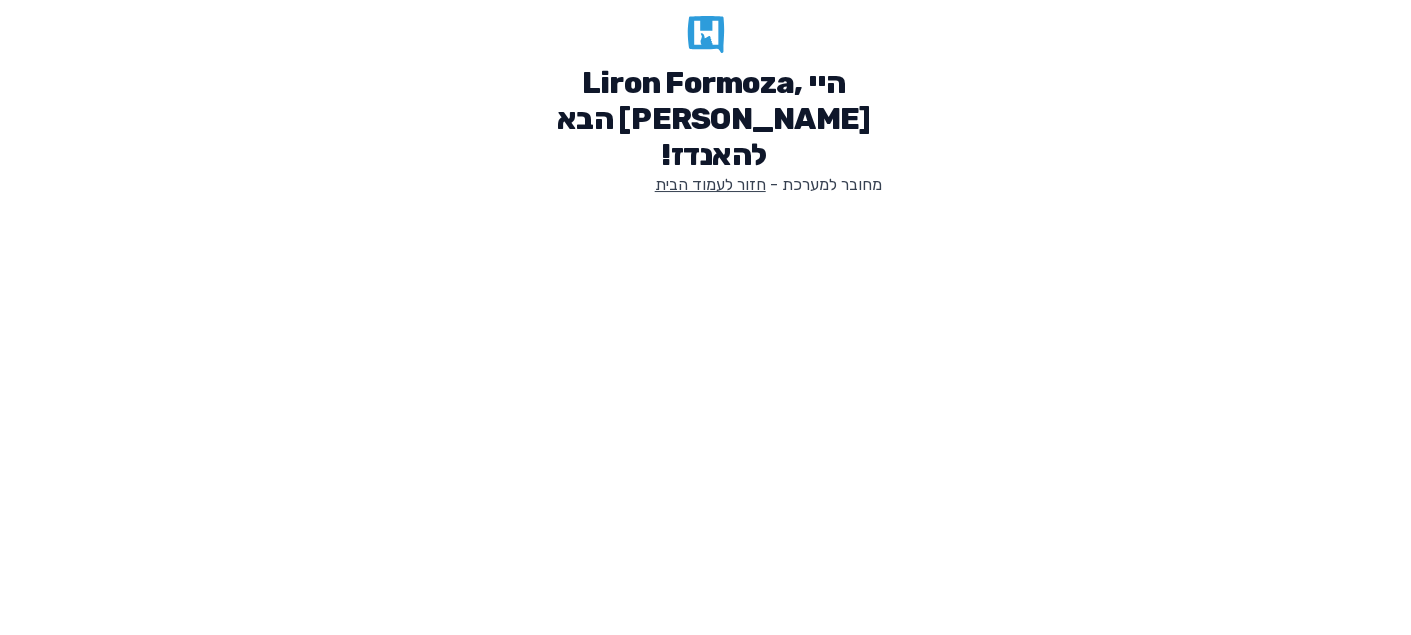 click on "חזור לעמוד הבית" at bounding box center (710, 184) 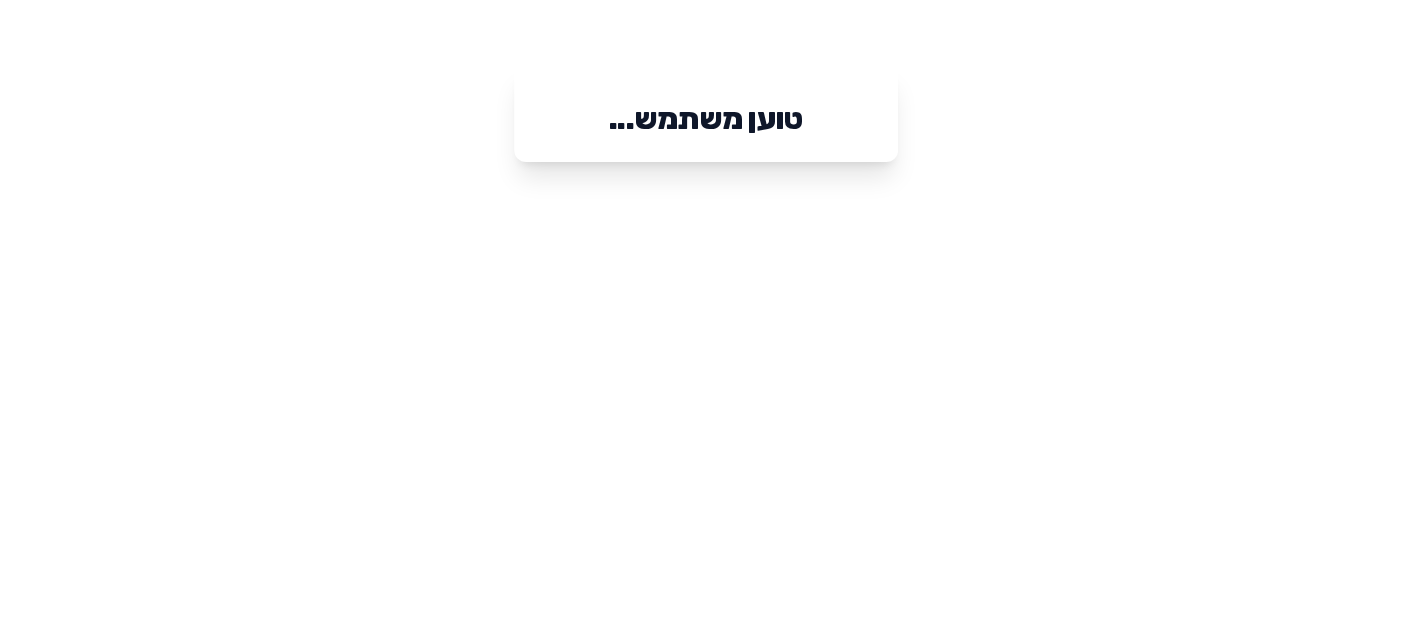 click on "טוען משתמש..." at bounding box center [705, 113] 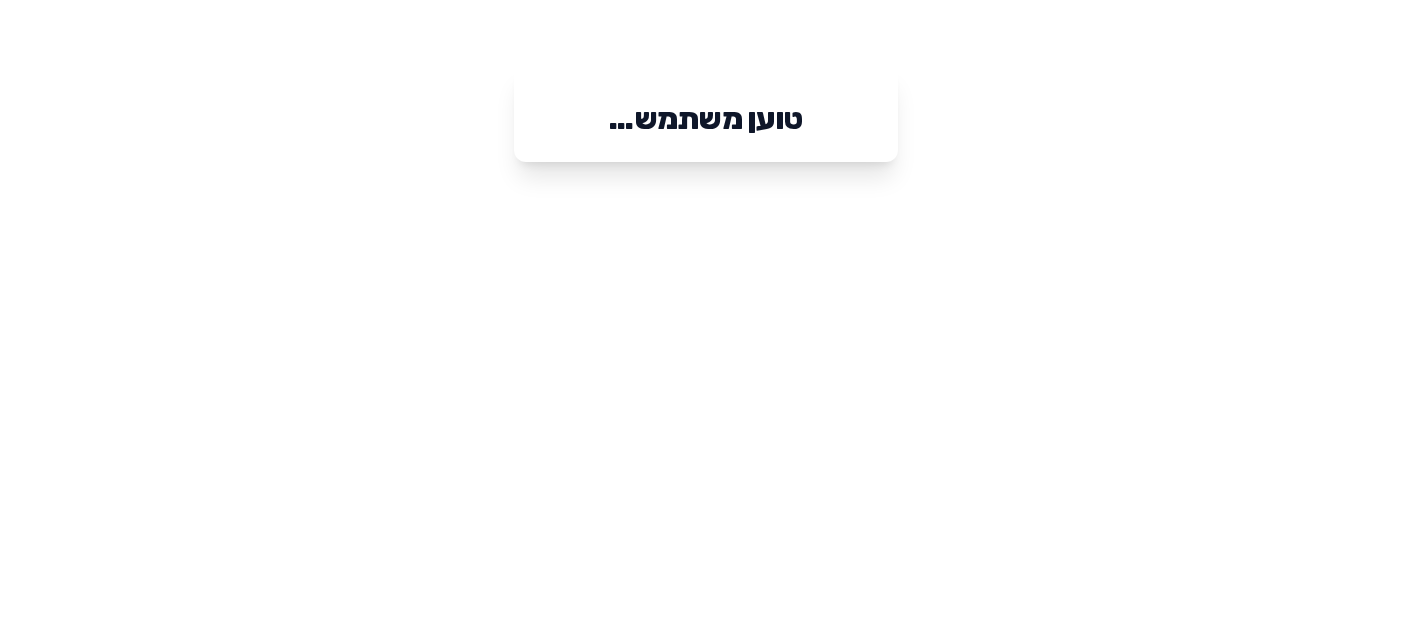 scroll, scrollTop: 0, scrollLeft: 0, axis: both 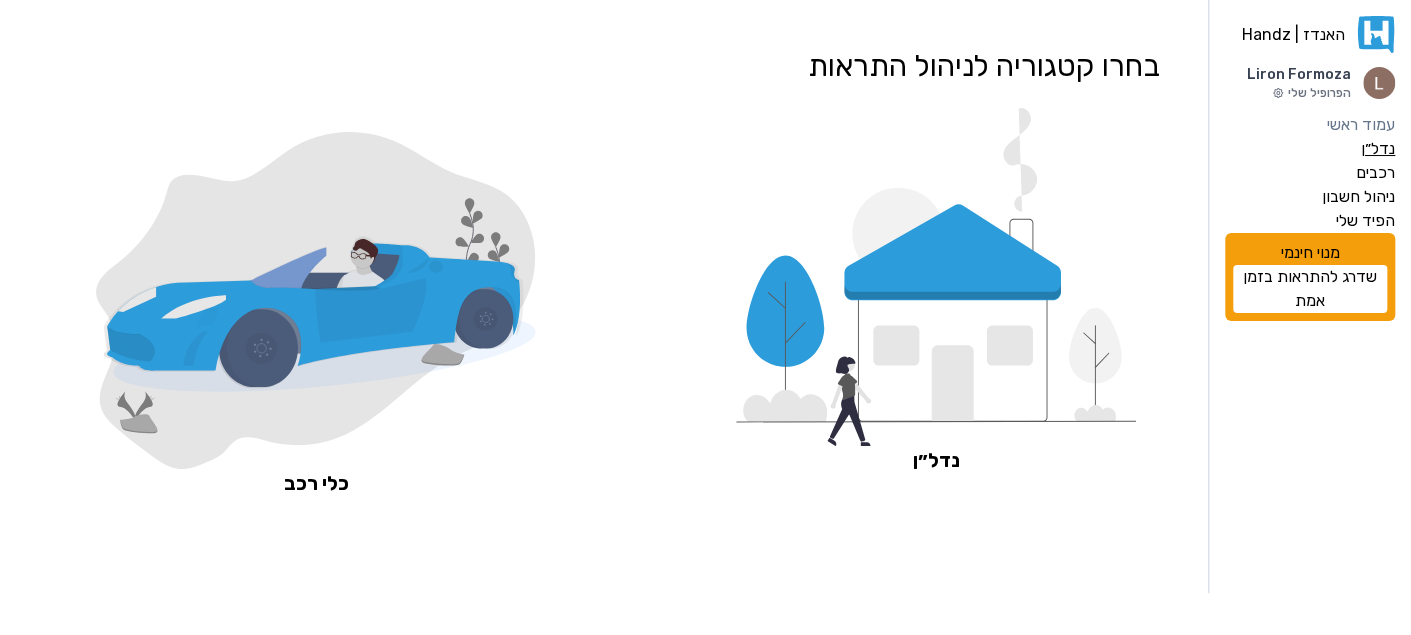 click on "נדל״ן" at bounding box center [1378, 149] 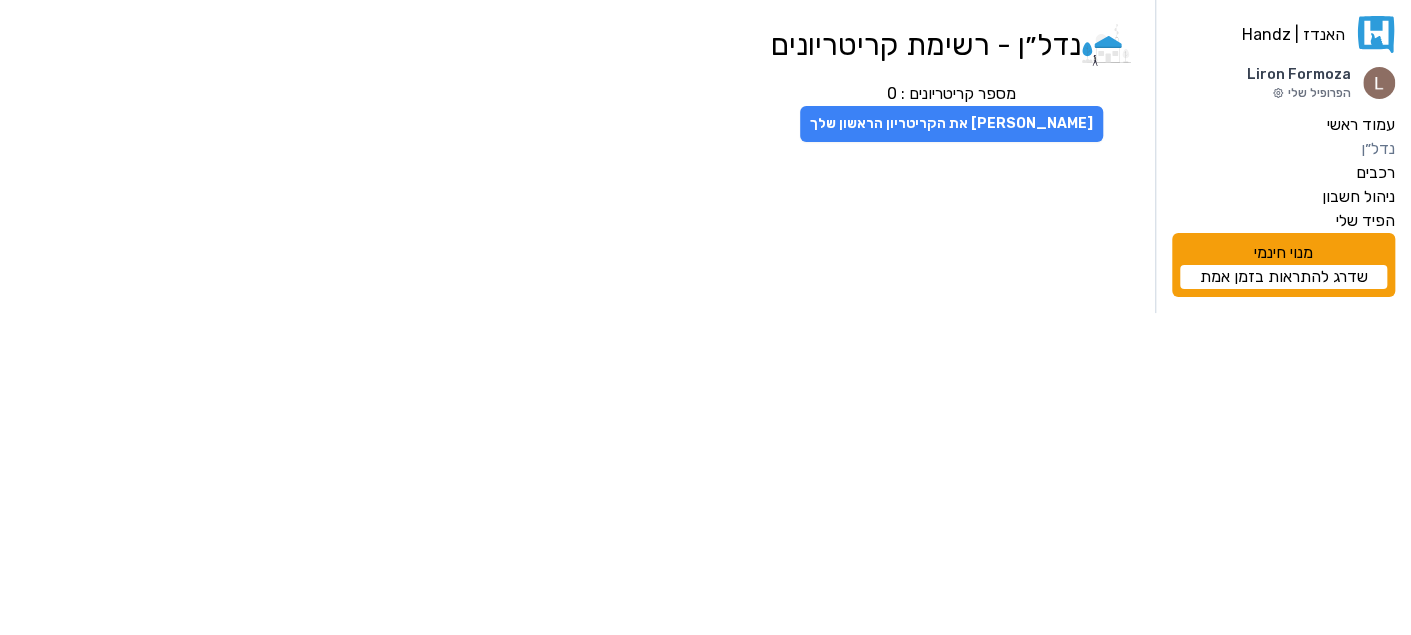 click on "[PERSON_NAME] את הקריטריון הראשון שלך" at bounding box center (951, 124) 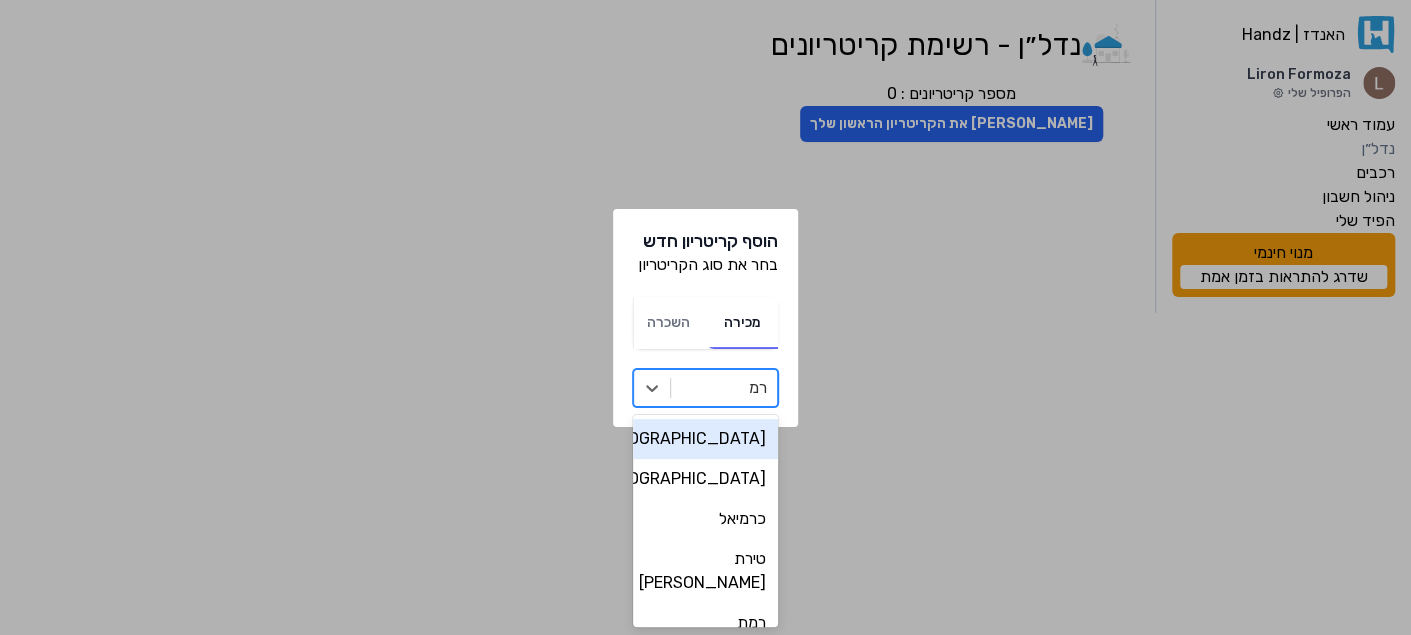type on "רמת" 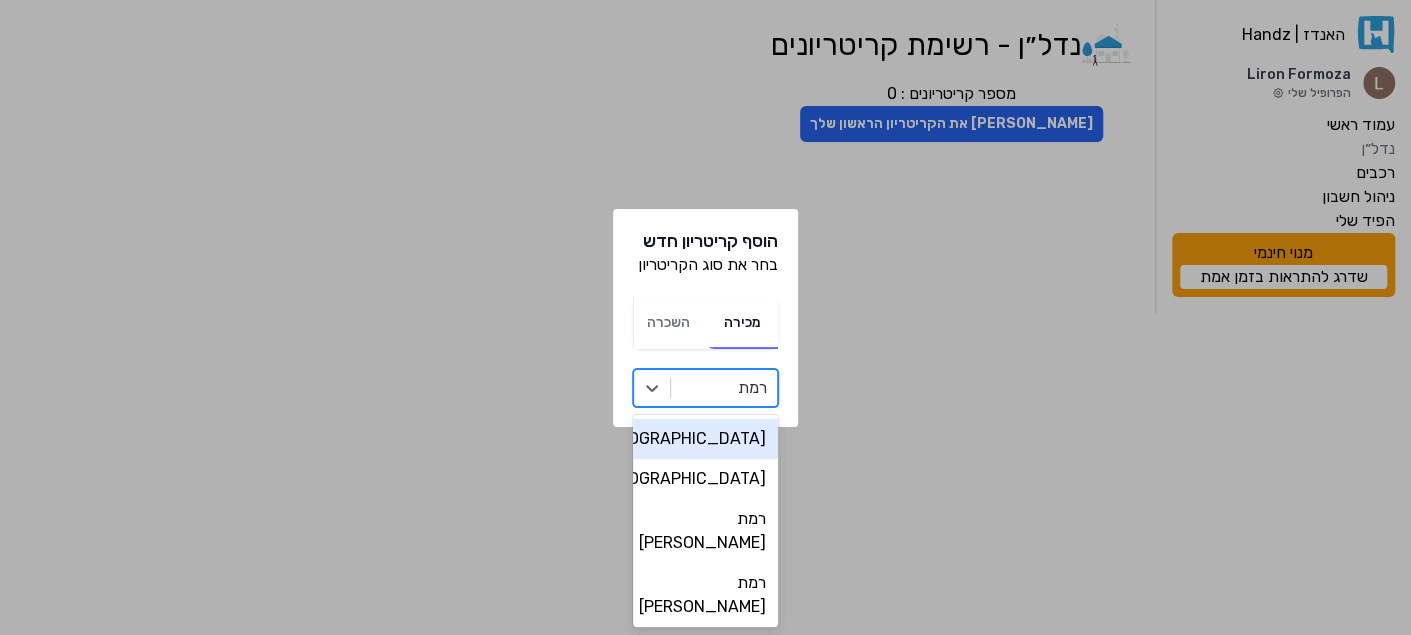 click on "[GEOGRAPHIC_DATA]" at bounding box center (705, 439) 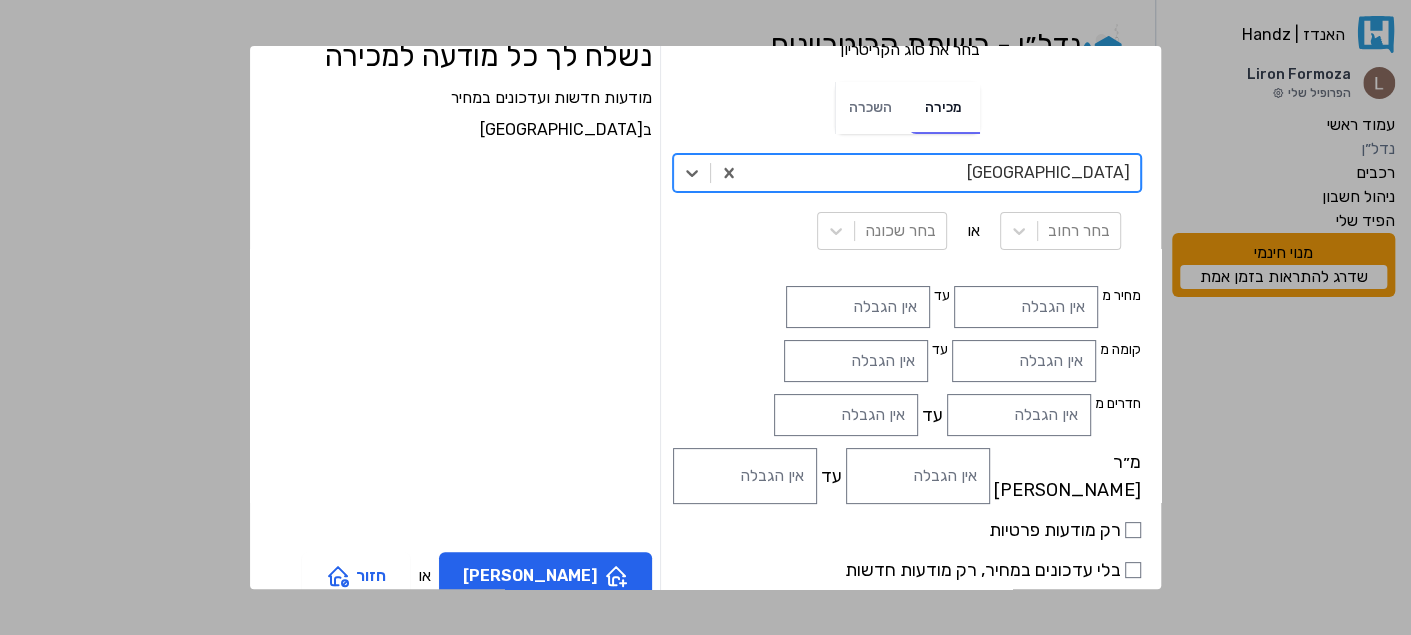 scroll, scrollTop: 81, scrollLeft: 0, axis: vertical 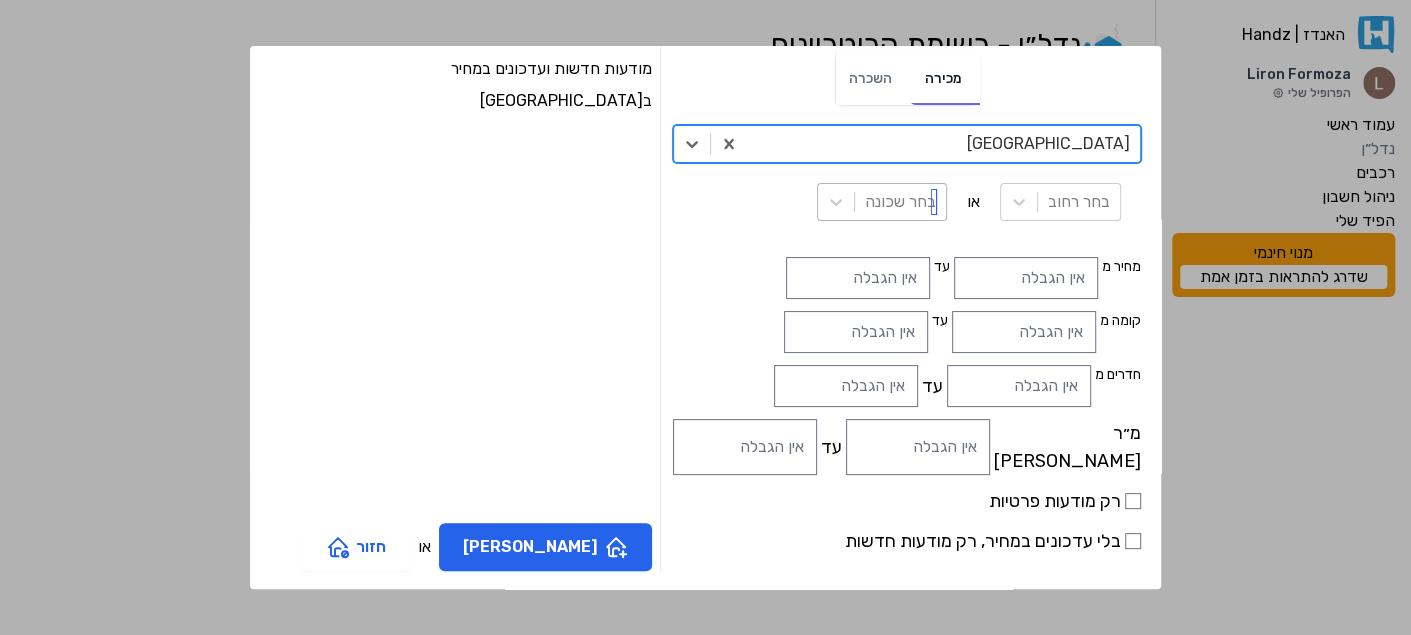 click at bounding box center (900, 202) 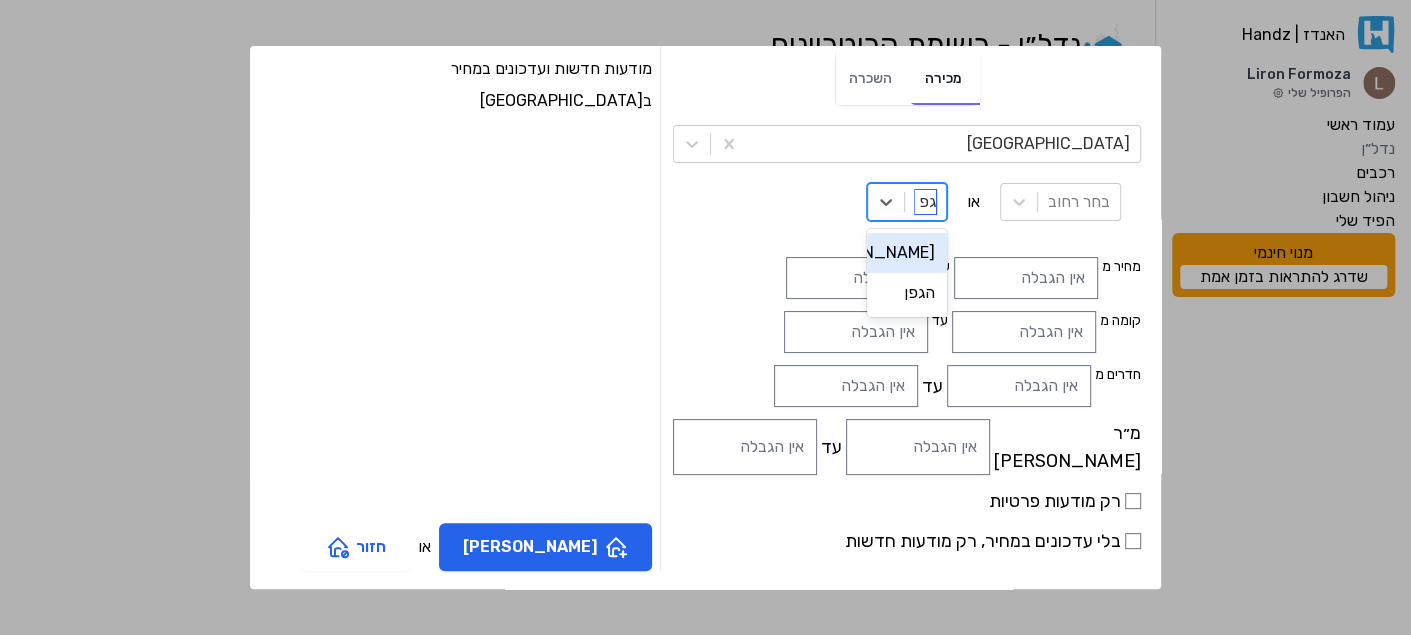 type on "[PERSON_NAME]" 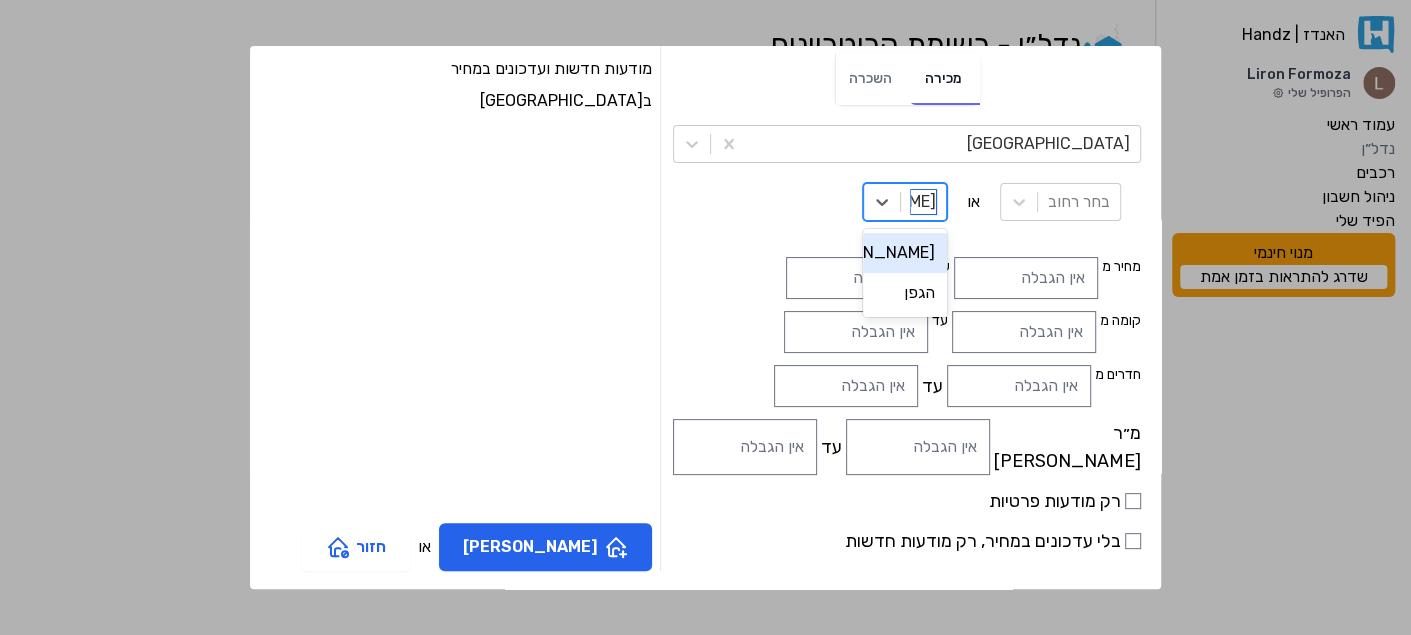 click on "[PERSON_NAME]" at bounding box center (905, 253) 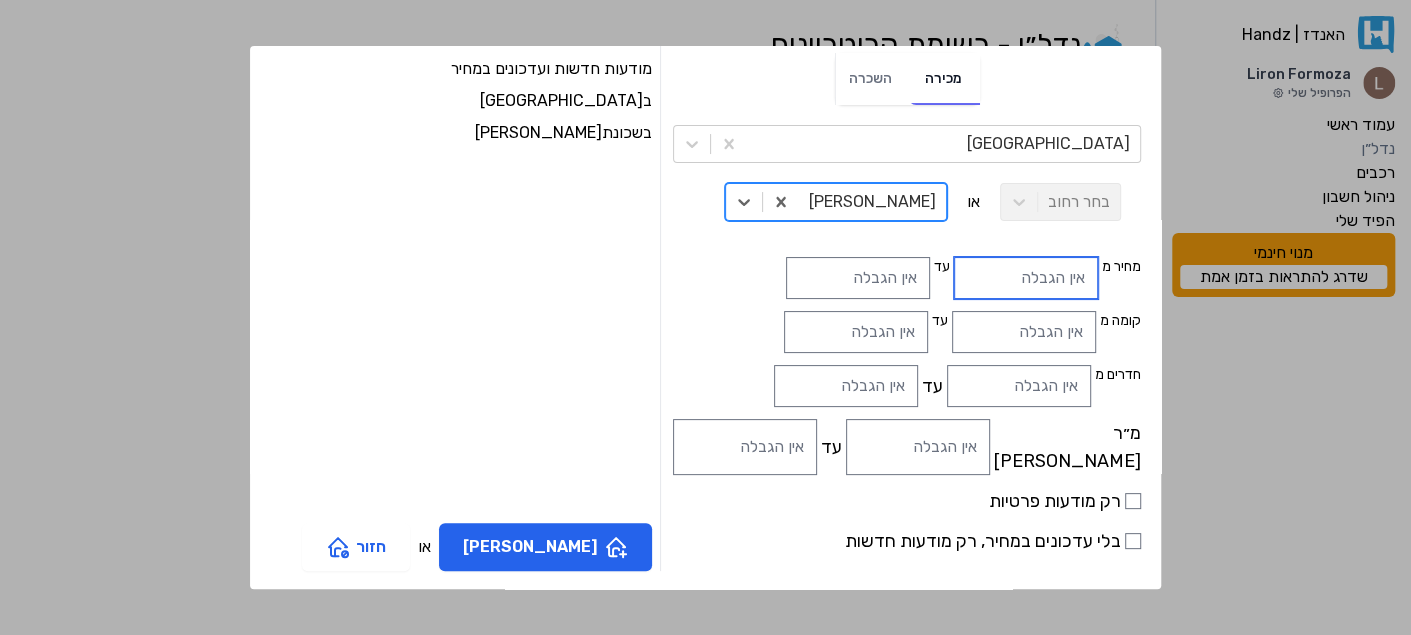 click at bounding box center [1026, 278] 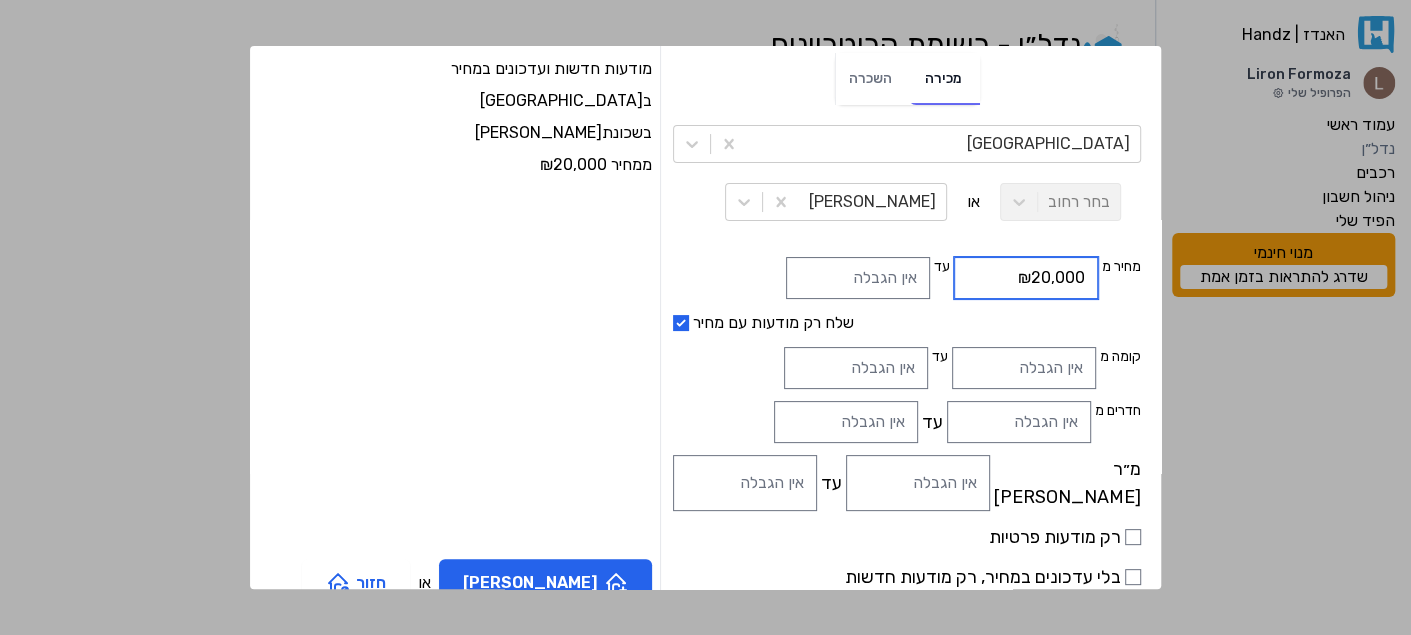 type on "₪200,000" 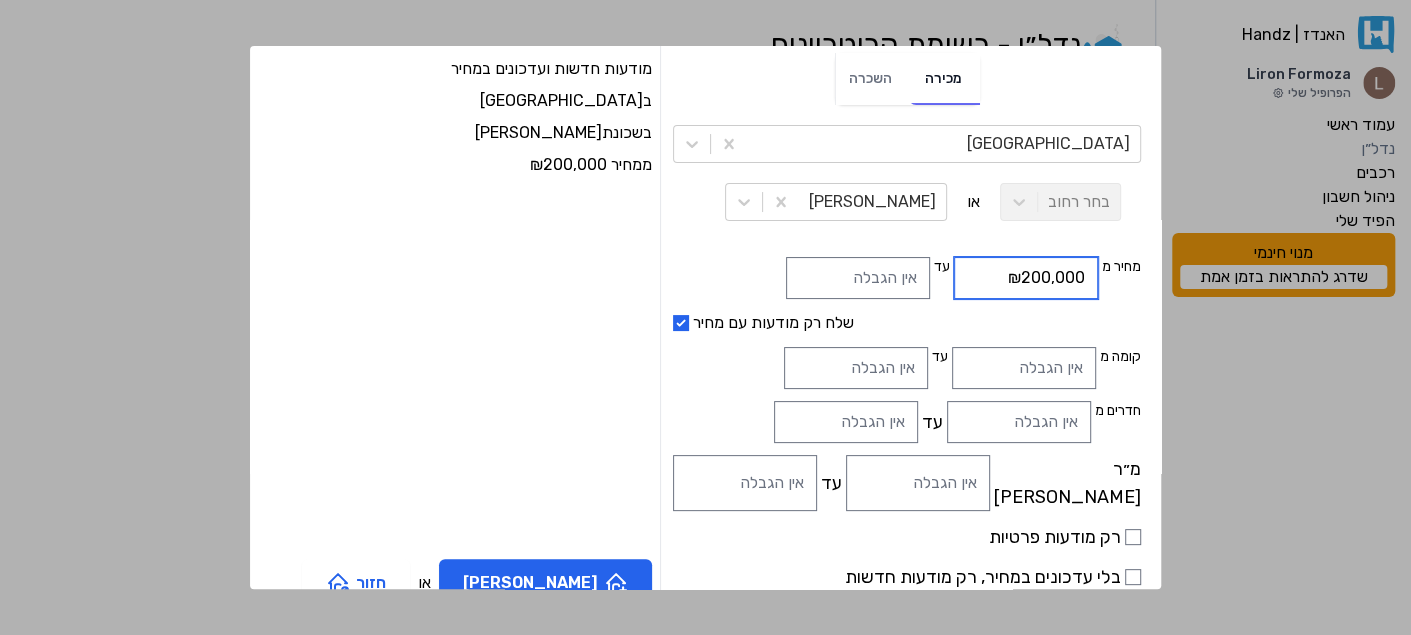 click on "₪200,000" at bounding box center [1026, 278] 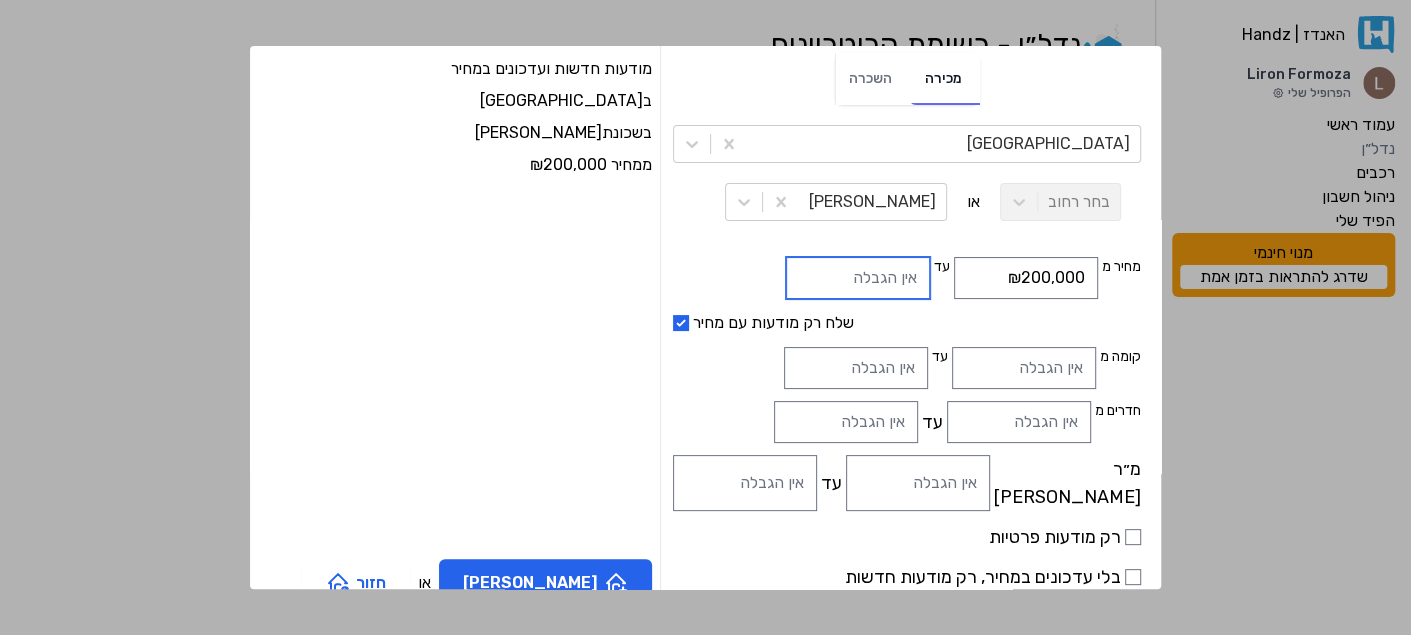 click at bounding box center (858, 278) 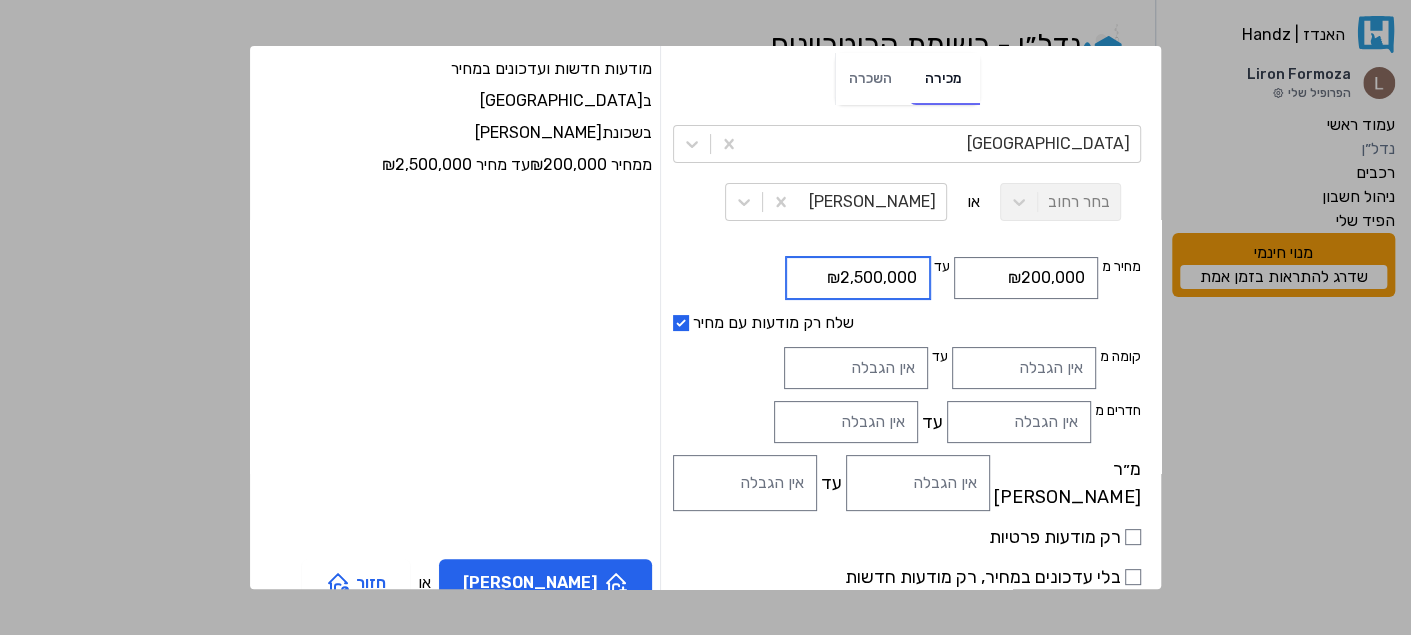 type on "₪2,500,000" 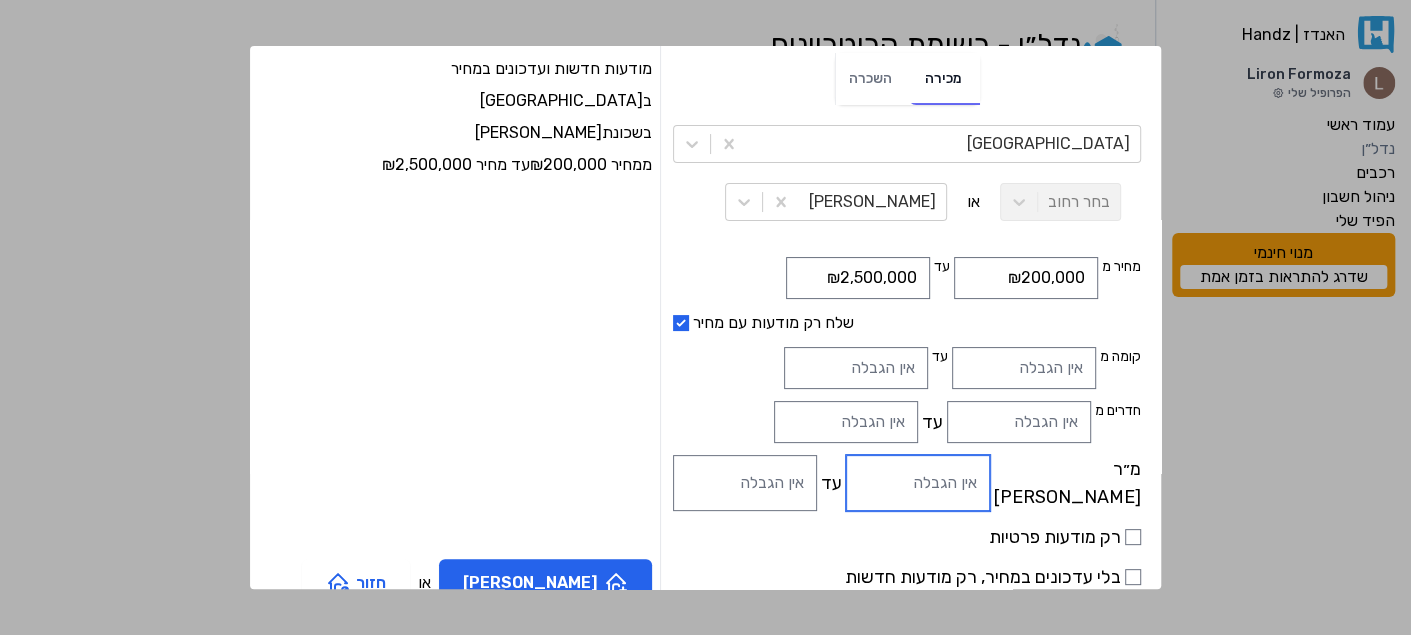 click on "מ״ר [PERSON_NAME]" at bounding box center (918, 483) 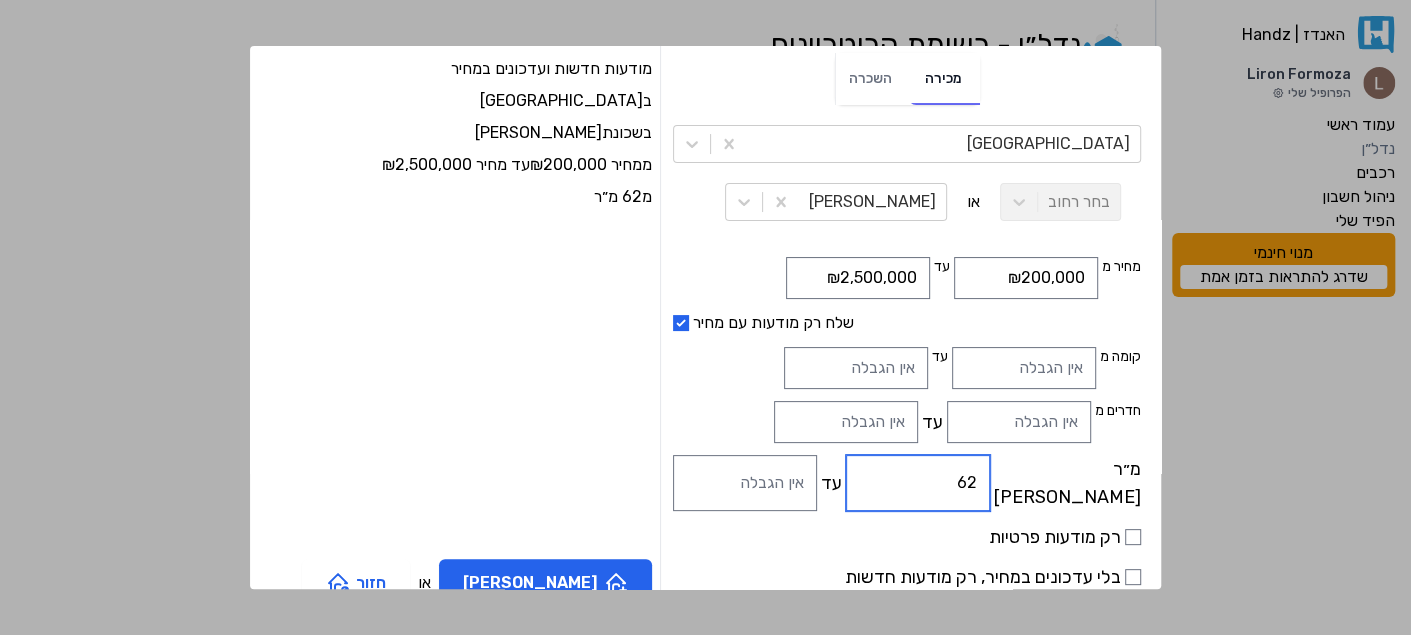 type on "62" 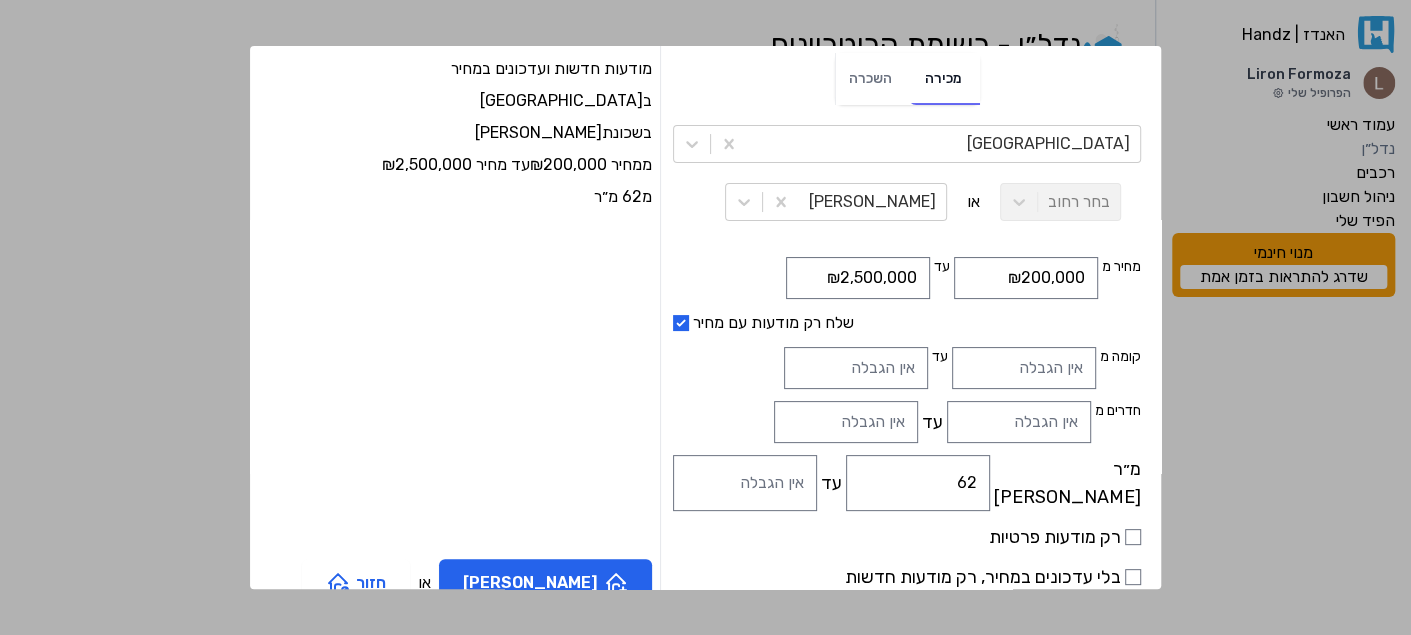 click on "מודעות חדשות ועדכונים במחיר ב [GEOGRAPHIC_DATA] בשכונת  [PERSON_NAME][GEOGRAPHIC_DATA] ₪200,000  עד מחיר ₪2,500,000 מ62 מ״ר" at bounding box center (461, 302) 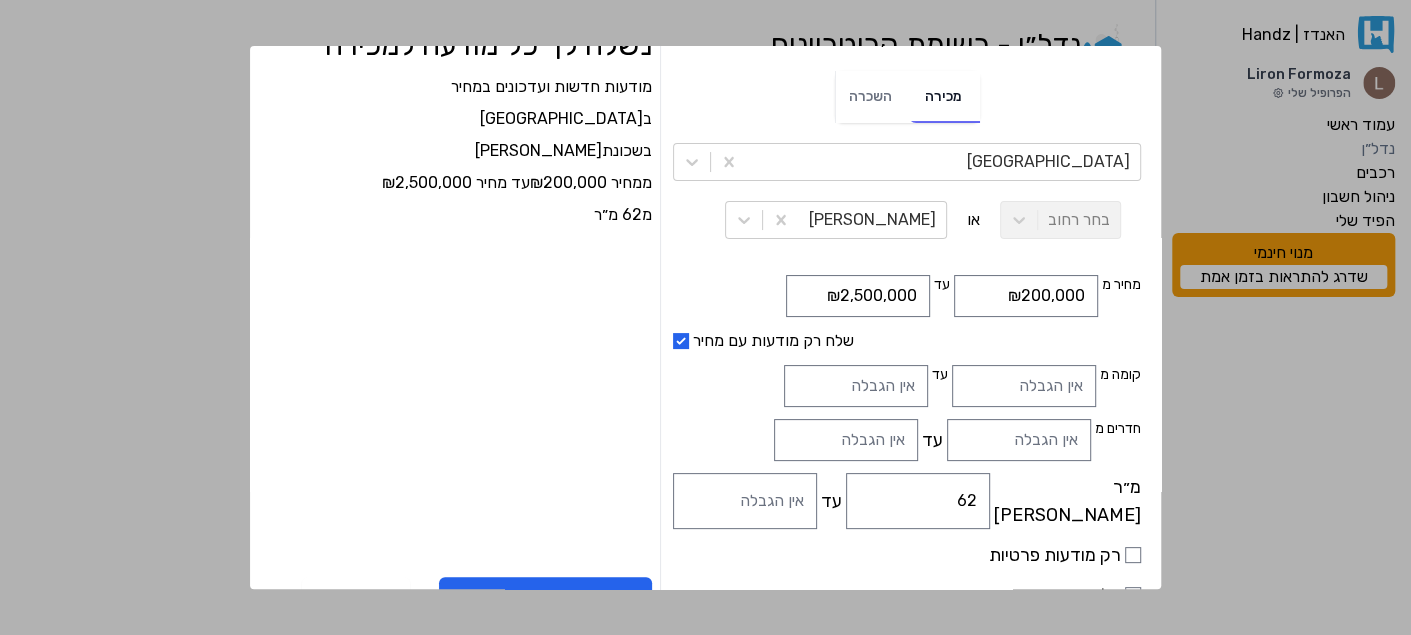 scroll, scrollTop: 132, scrollLeft: 0, axis: vertical 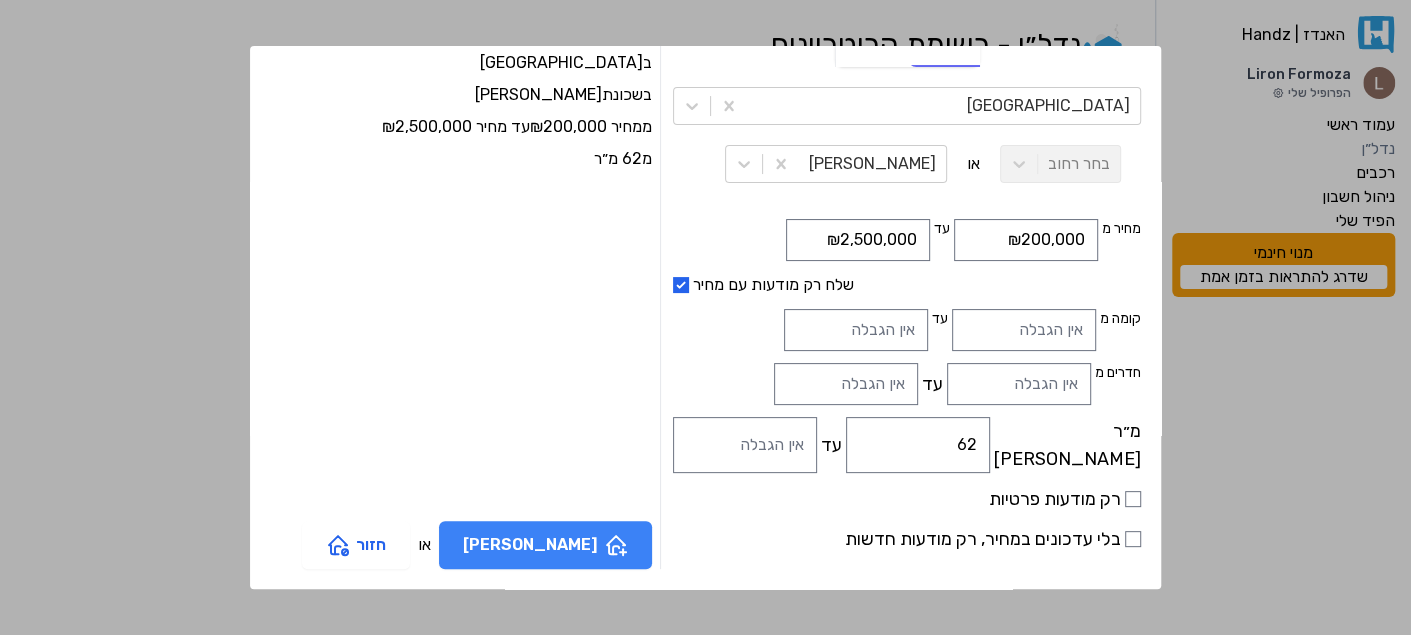 click on "[PERSON_NAME]" at bounding box center (545, 545) 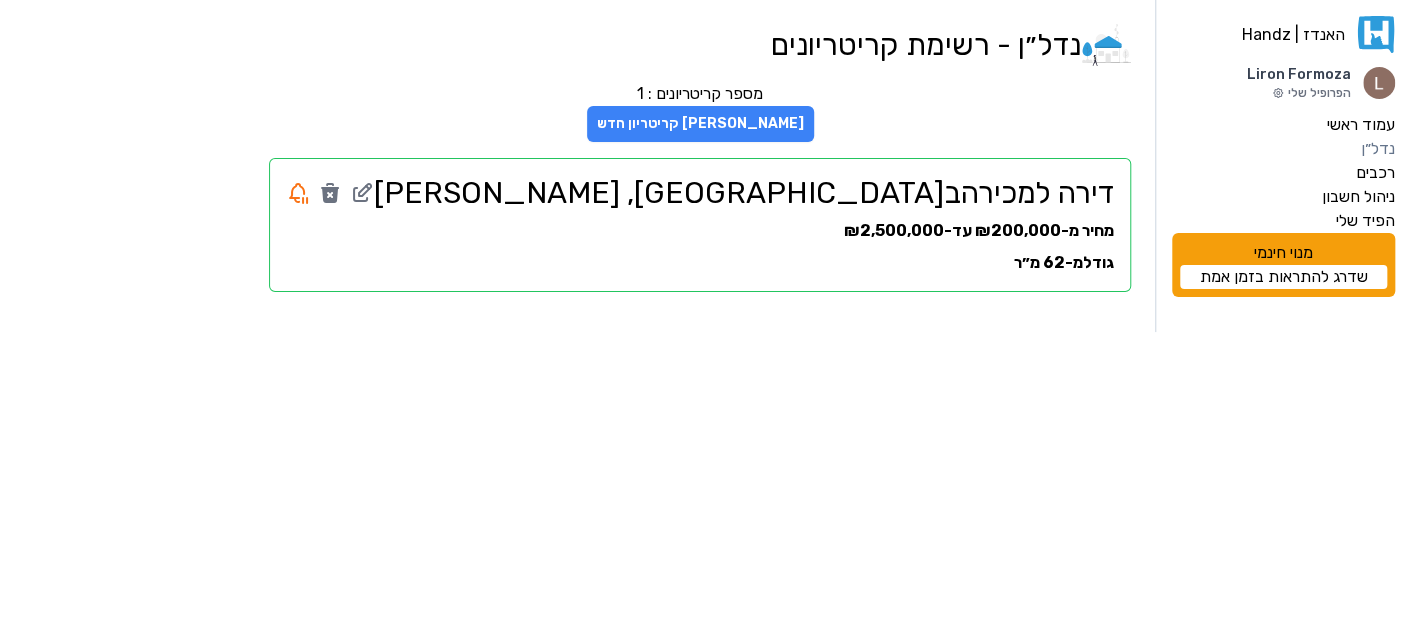 click on "[PERSON_NAME] קריטריון חדש" at bounding box center (700, 124) 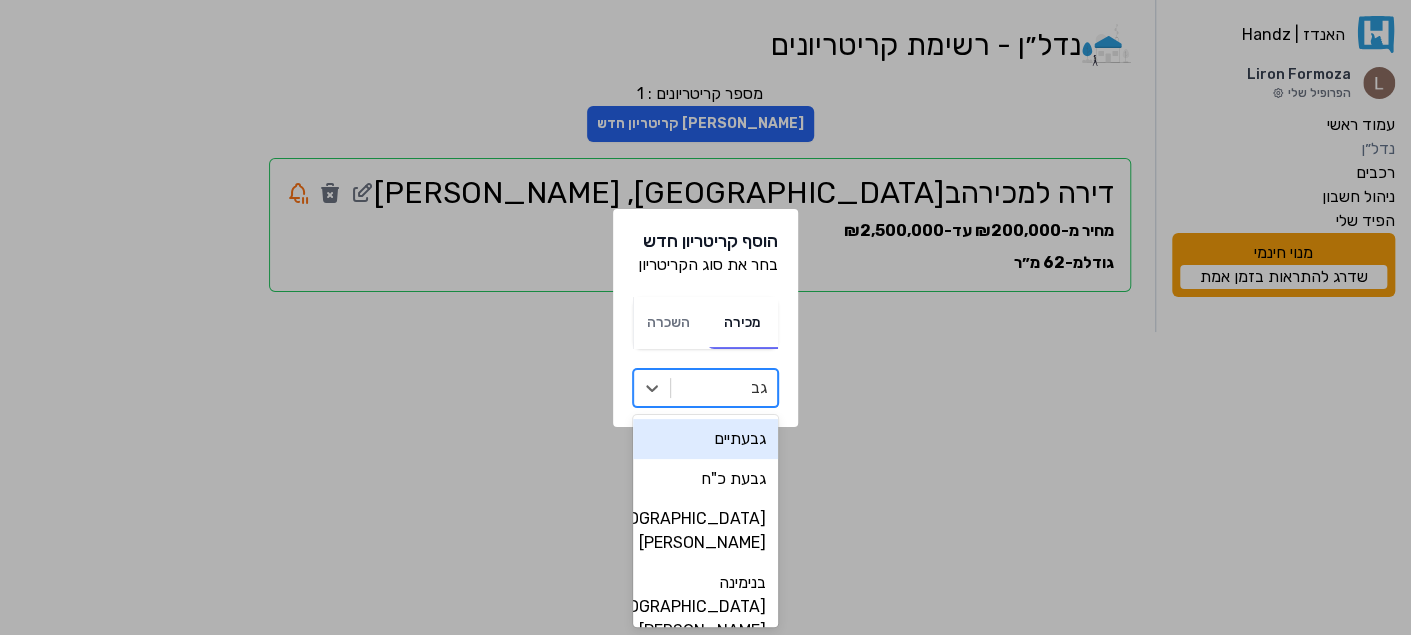 type on "[PERSON_NAME]" 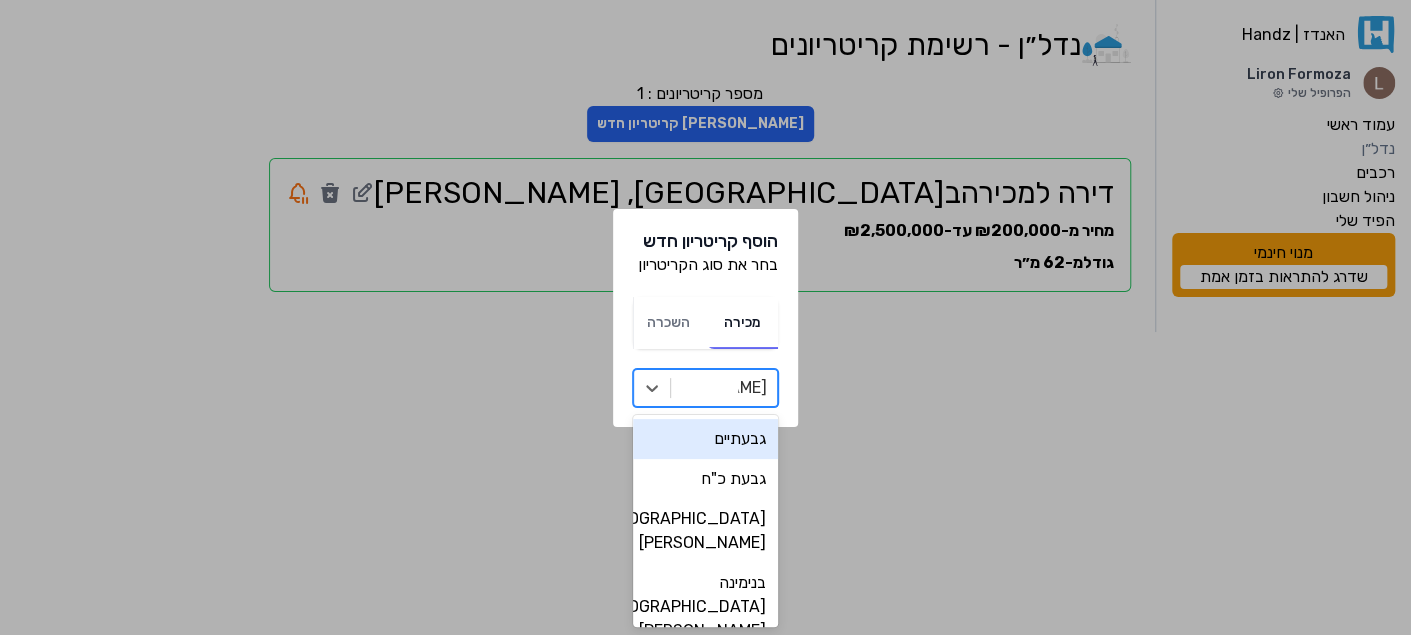 click on "גבעתיים" at bounding box center (705, 439) 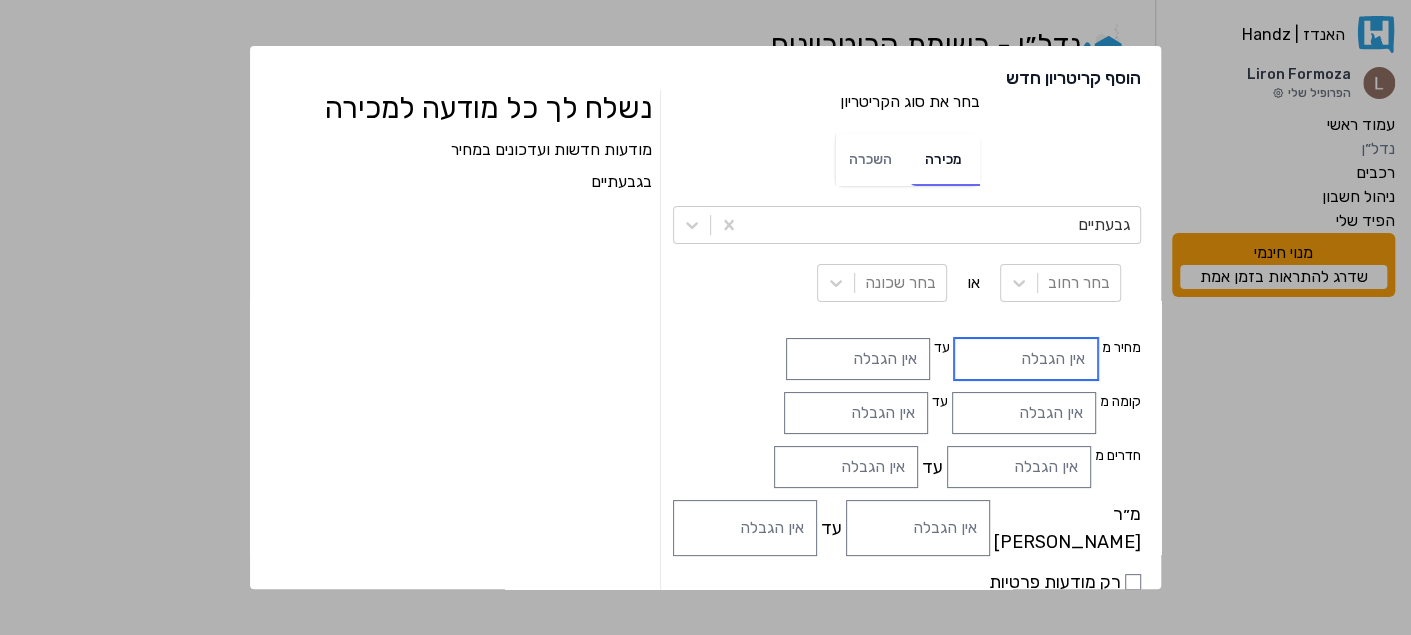 click at bounding box center (1026, 359) 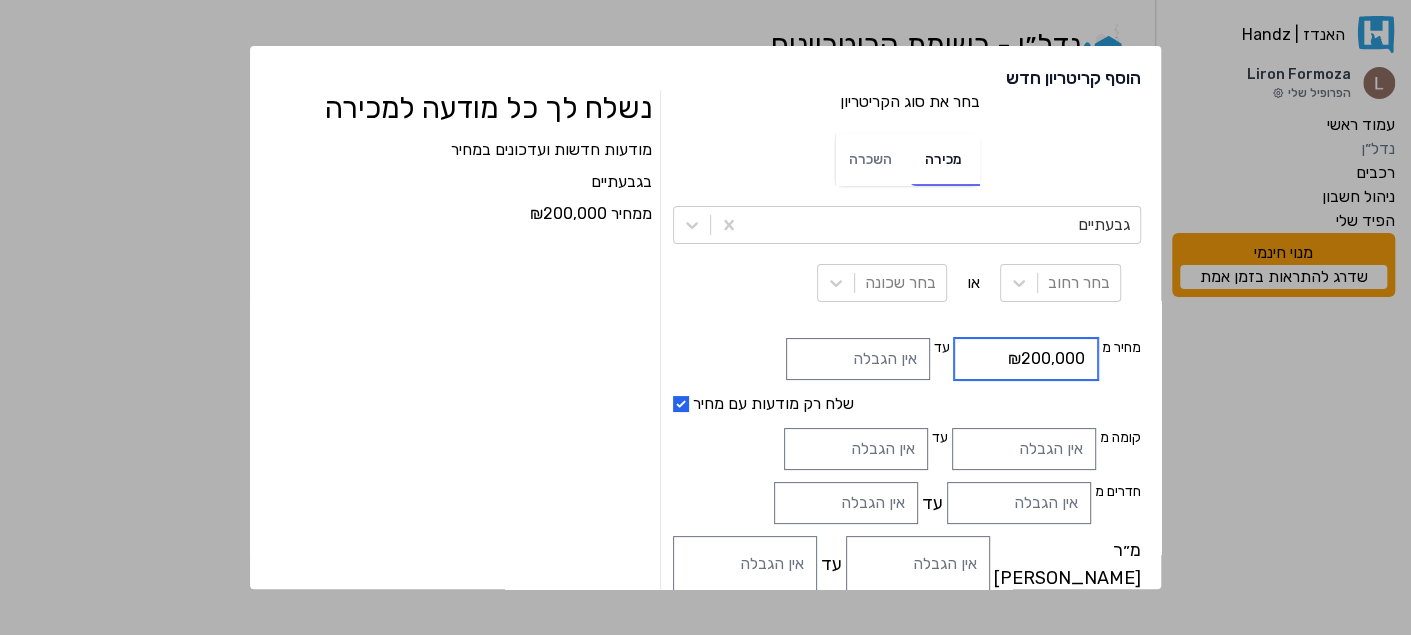 type on "₪200,000" 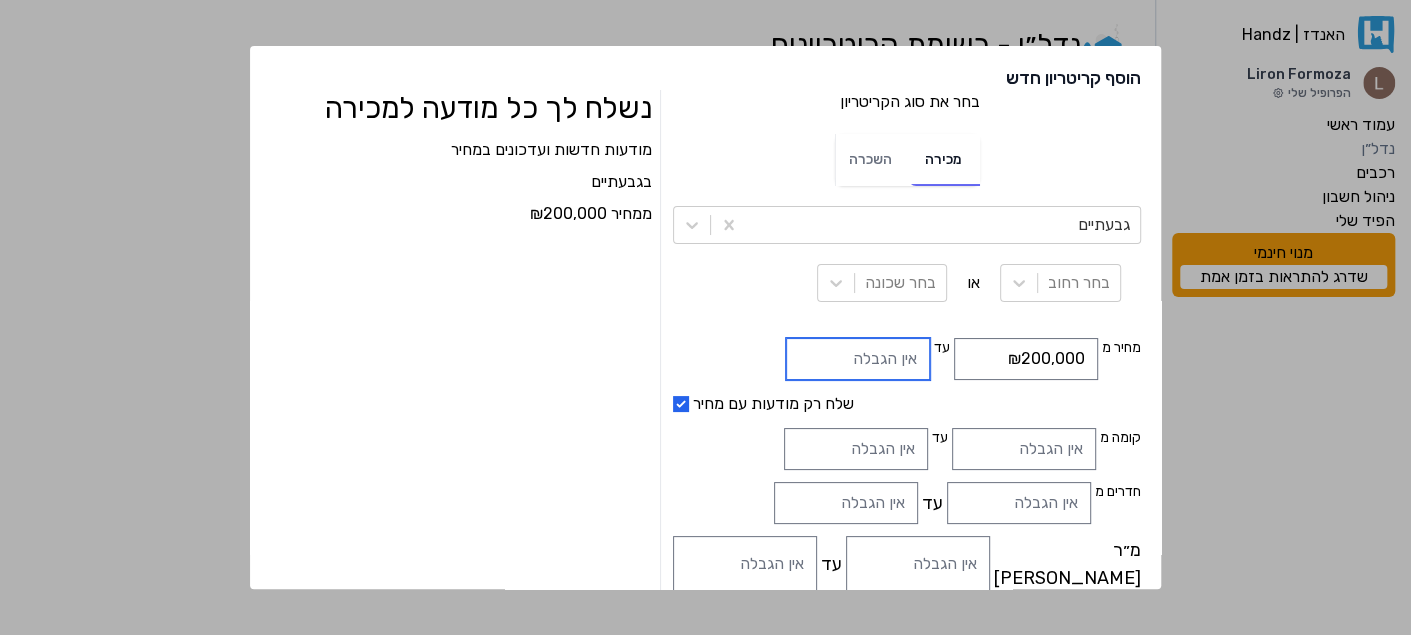 click at bounding box center (858, 359) 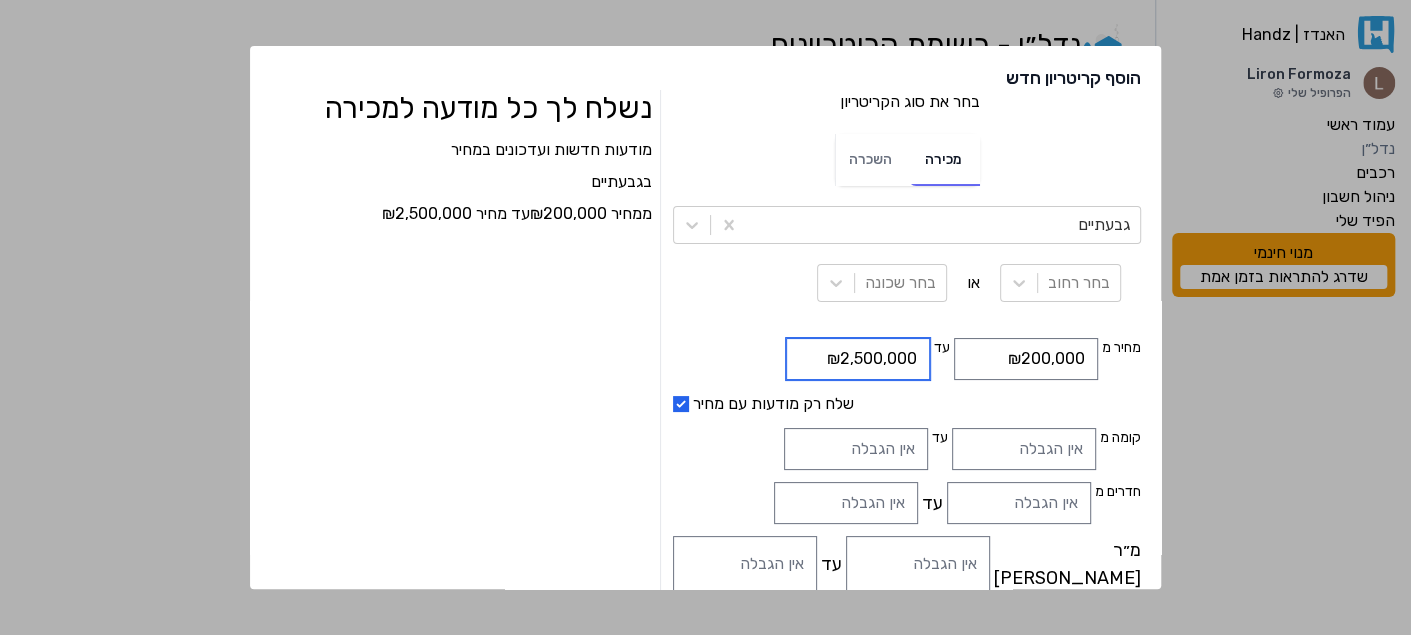 scroll, scrollTop: 99, scrollLeft: 0, axis: vertical 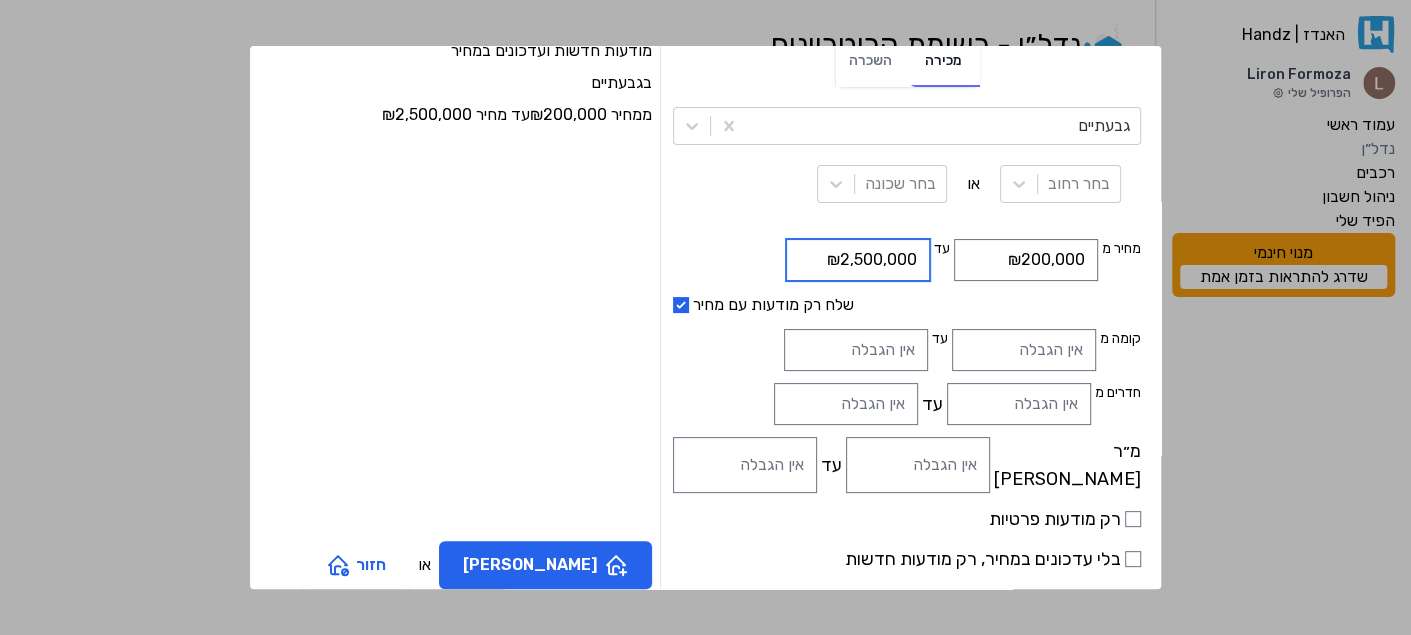 drag, startPoint x: 787, startPoint y: 256, endPoint x: 802, endPoint y: 251, distance: 15.811388 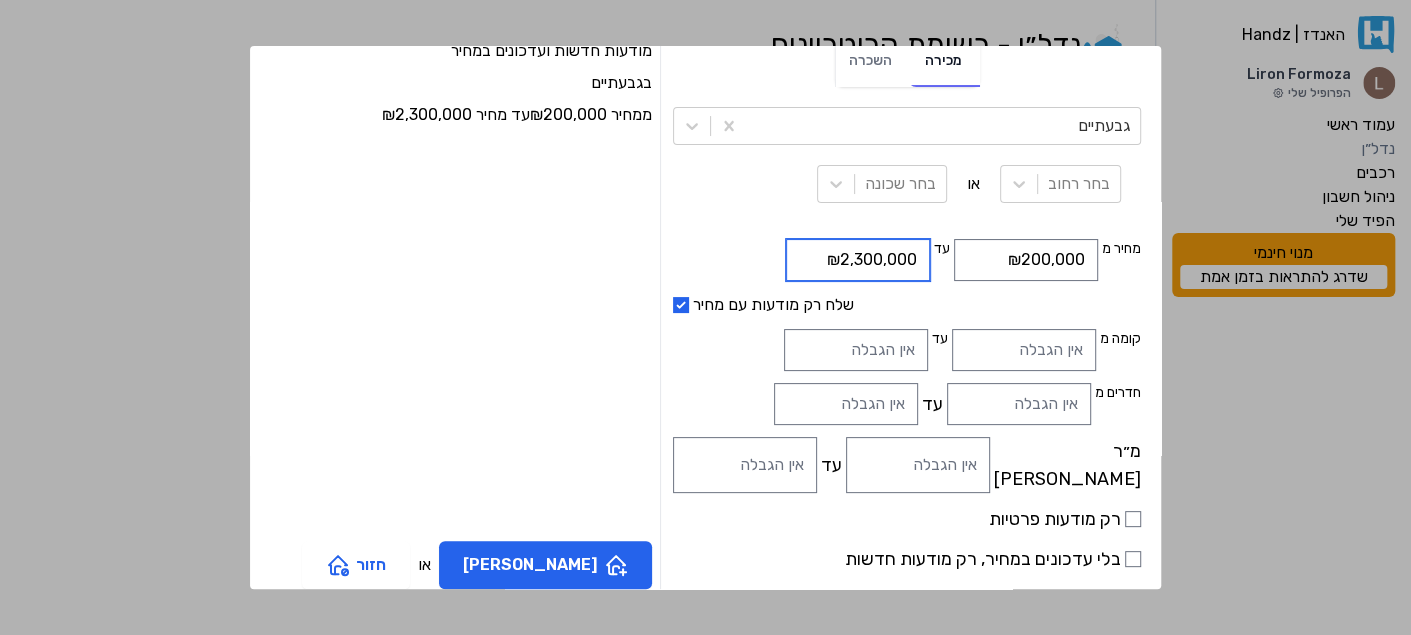 type on "₪2,300,000" 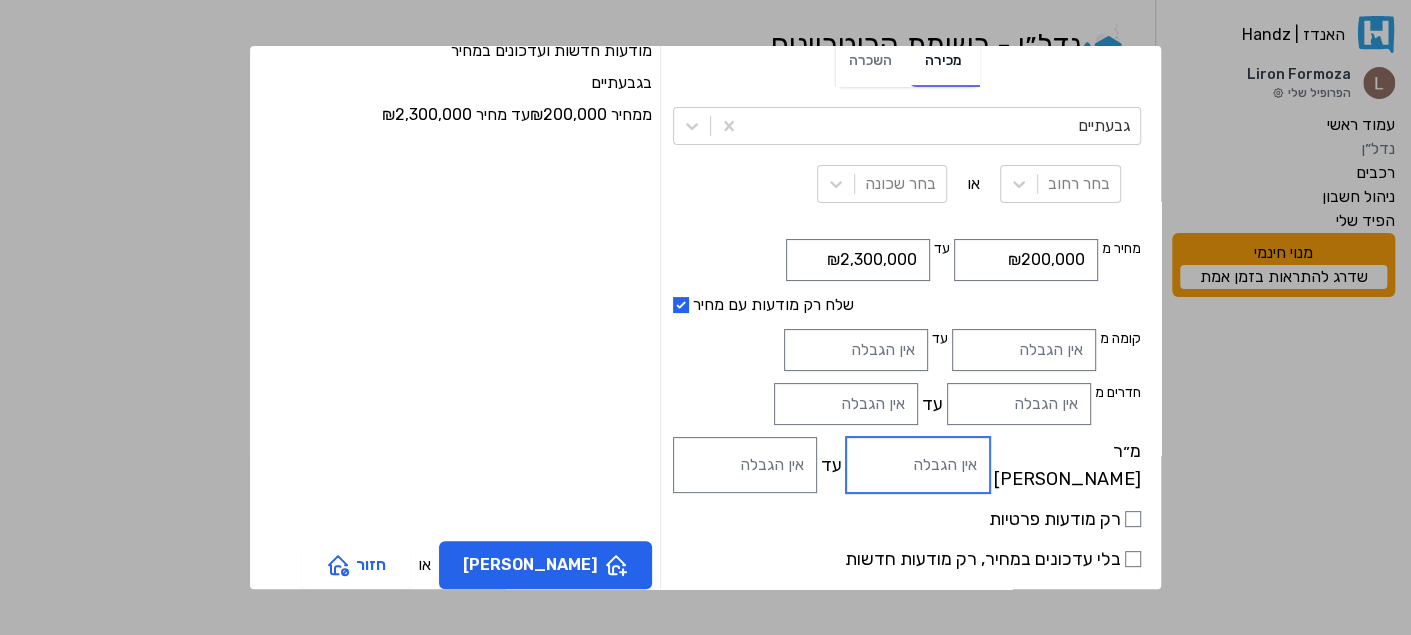 click on "מ״ר [PERSON_NAME]" at bounding box center [918, 465] 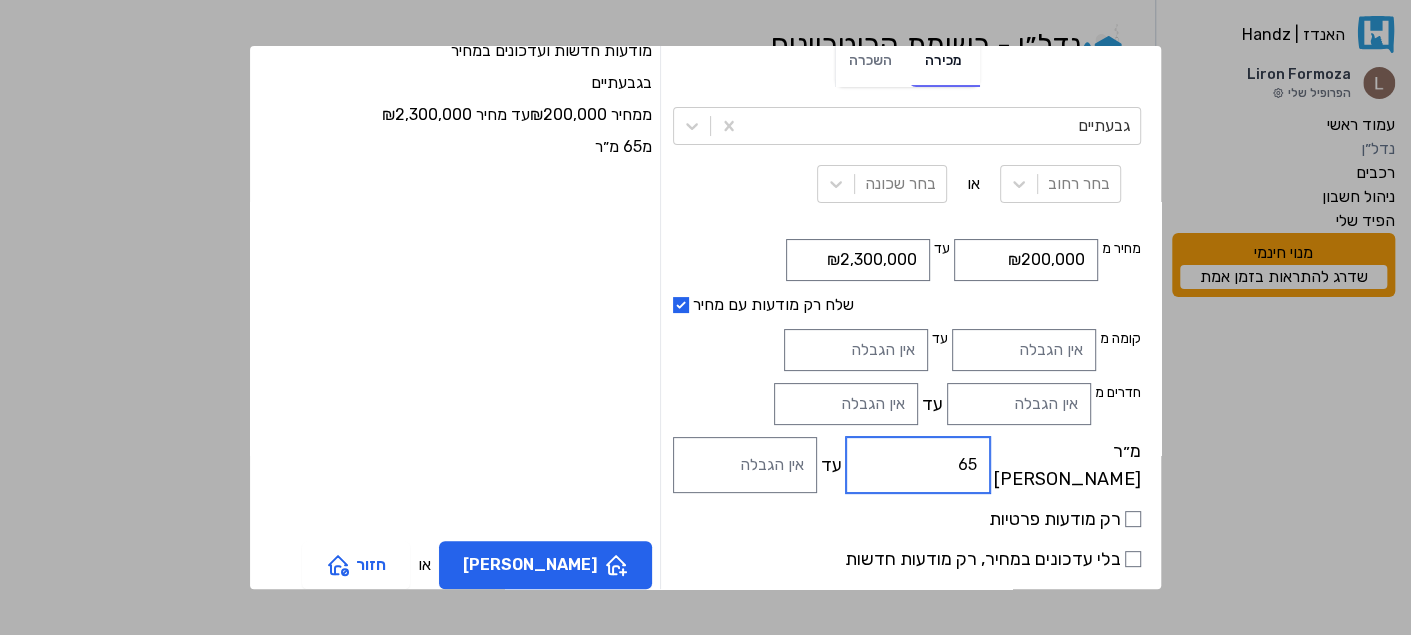 type on "65" 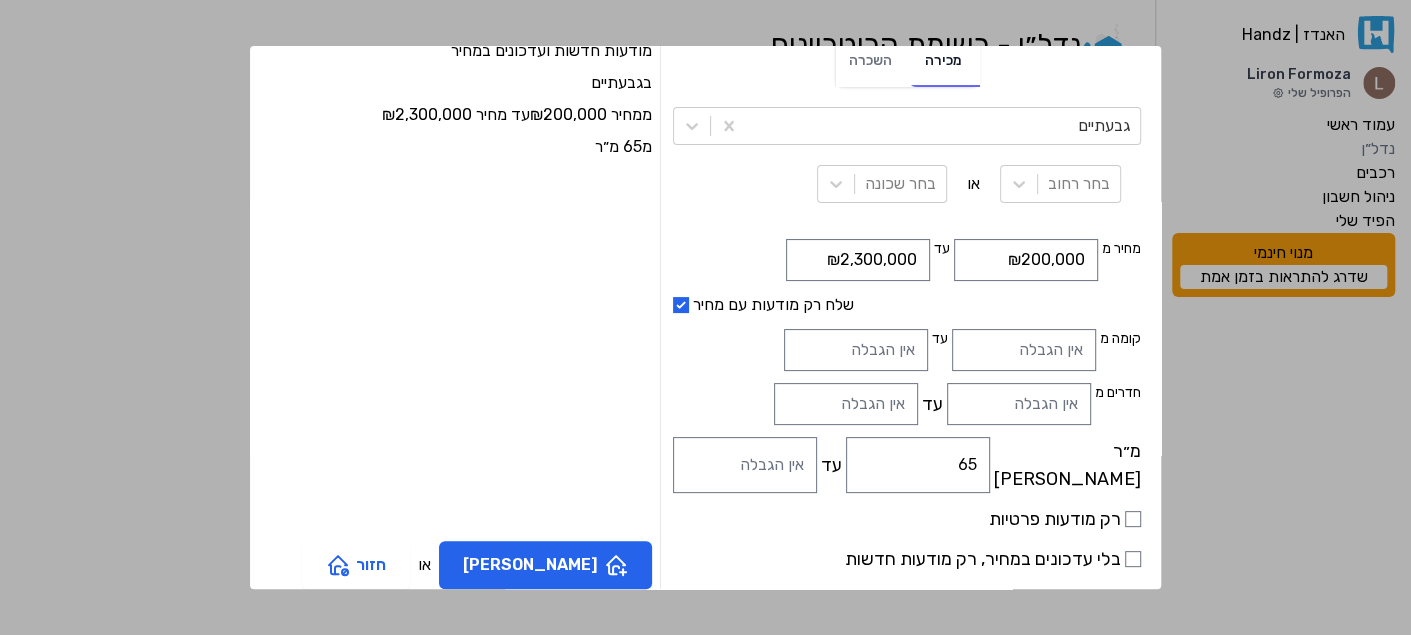 click on "מודעות חדשות ועדכונים במחיר ב גבעתיים ממחיר ₪200,000  עד מחיר ₪2,300,000 מ65 מ״ר" at bounding box center (461, 284) 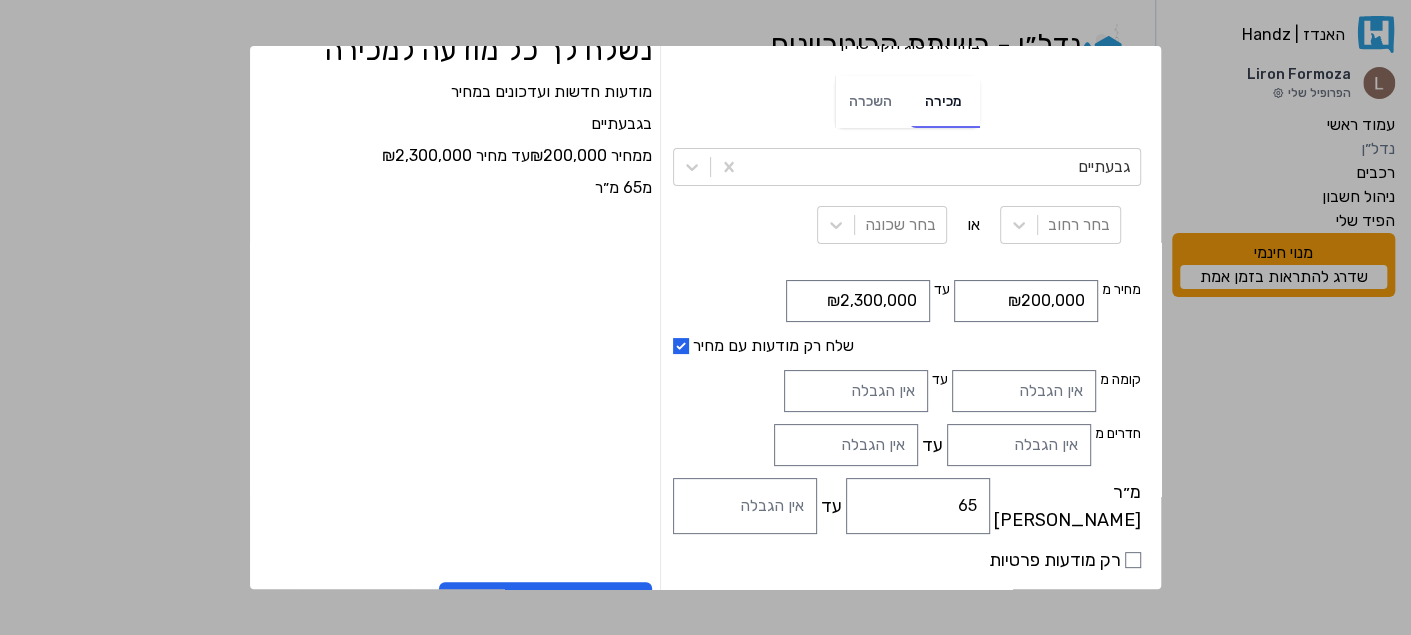 scroll, scrollTop: 117, scrollLeft: 0, axis: vertical 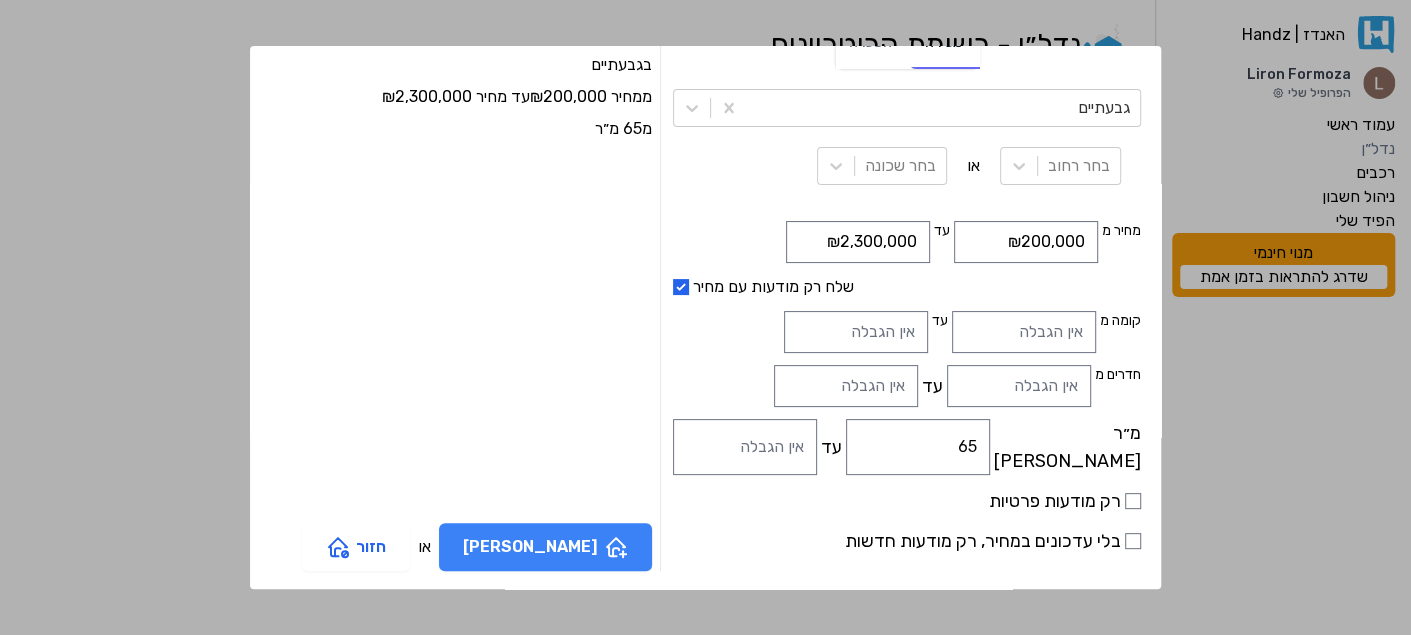 click on "[PERSON_NAME]" at bounding box center [545, 547] 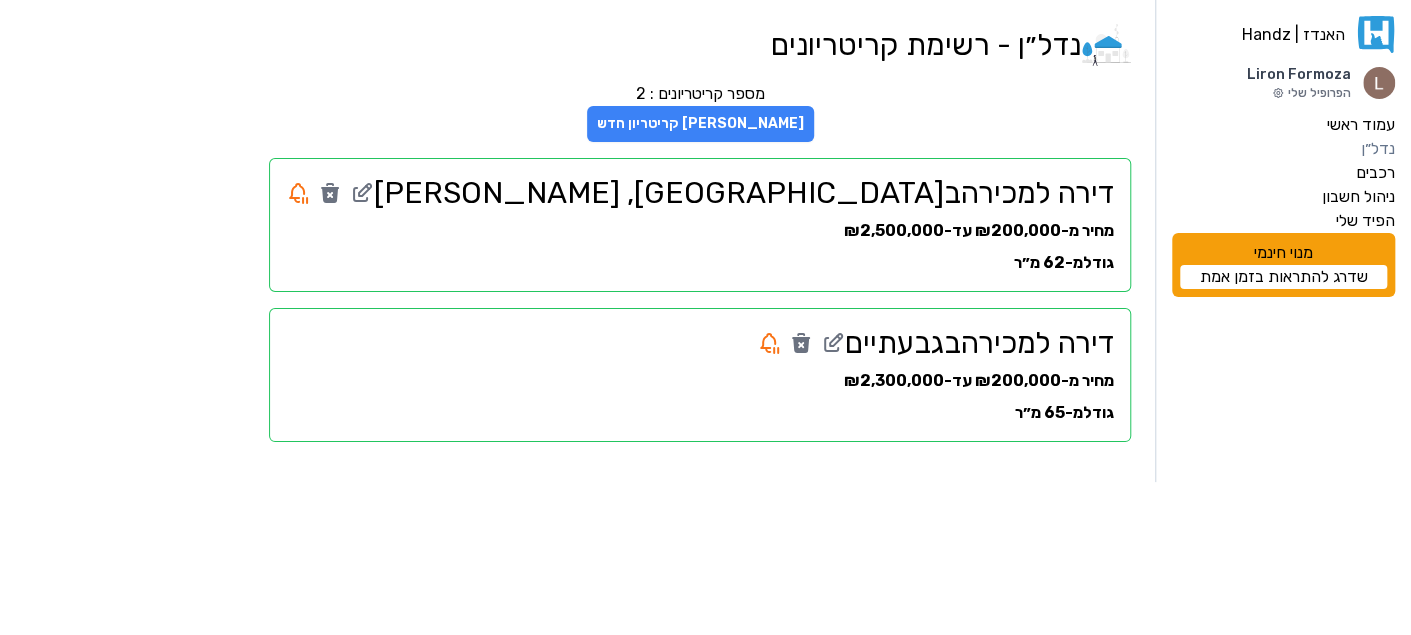 click on "[PERSON_NAME] קריטריון חדש" at bounding box center [700, 124] 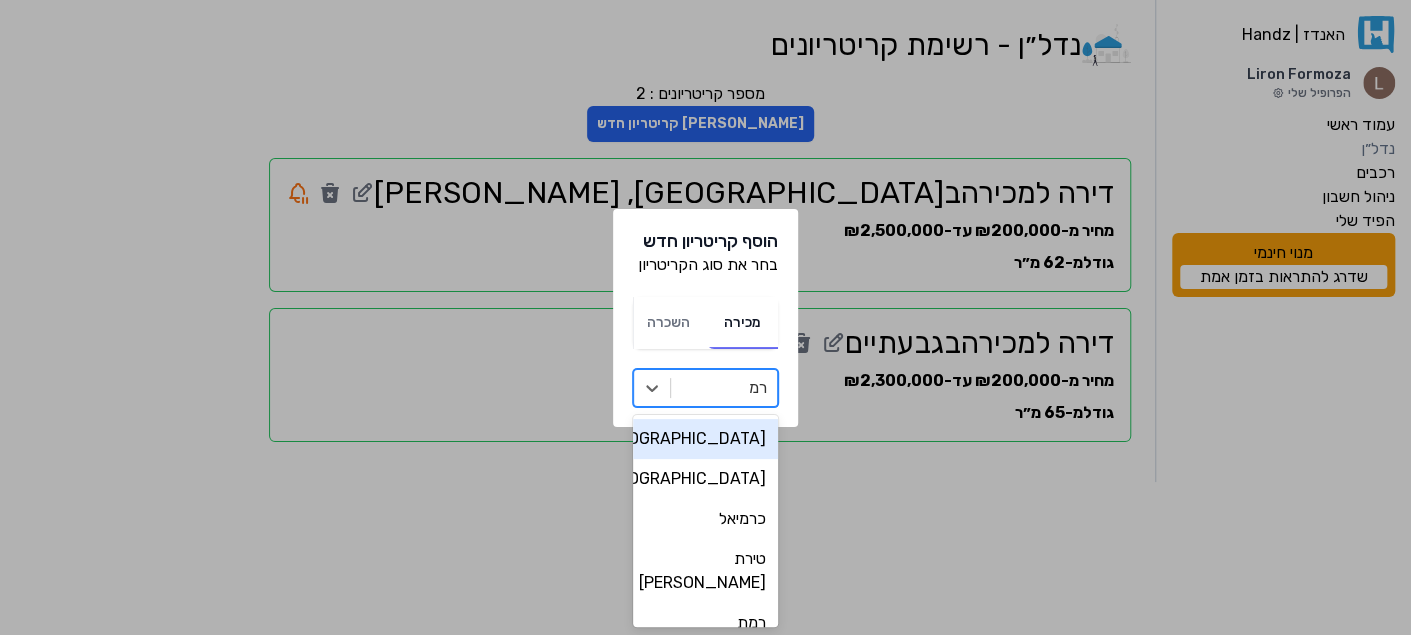 type on "רמת" 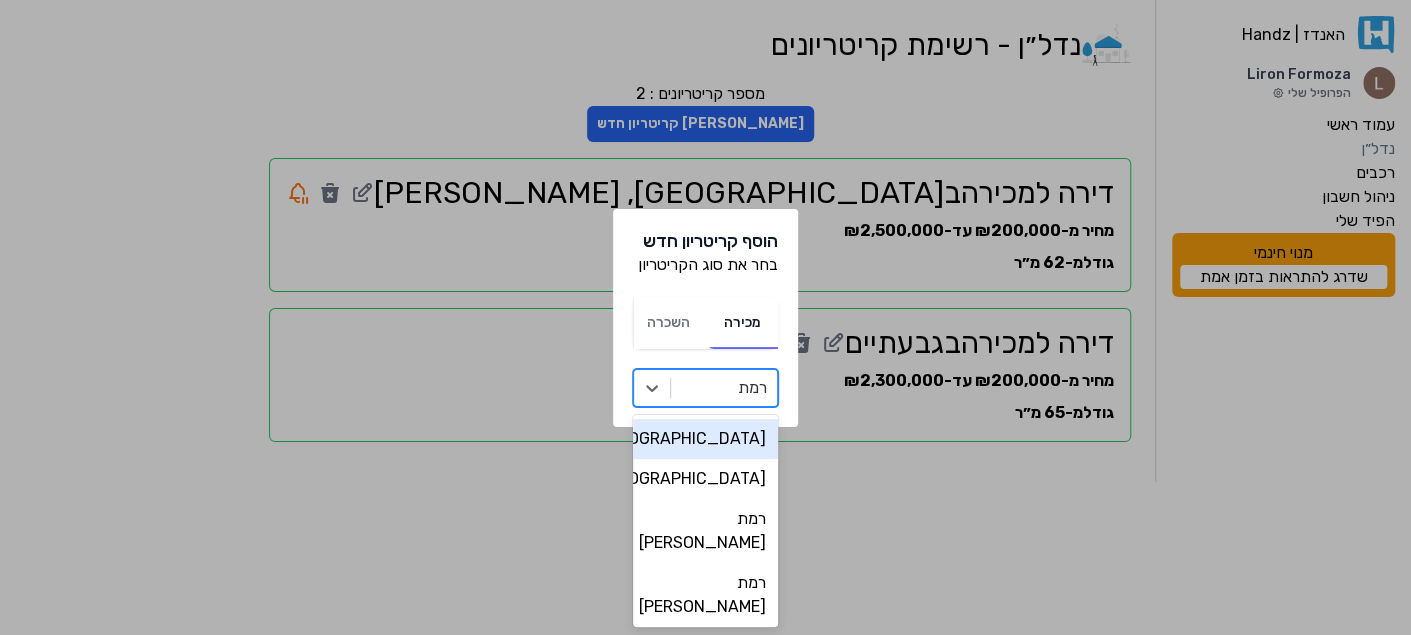 click on "[GEOGRAPHIC_DATA]" at bounding box center (705, 439) 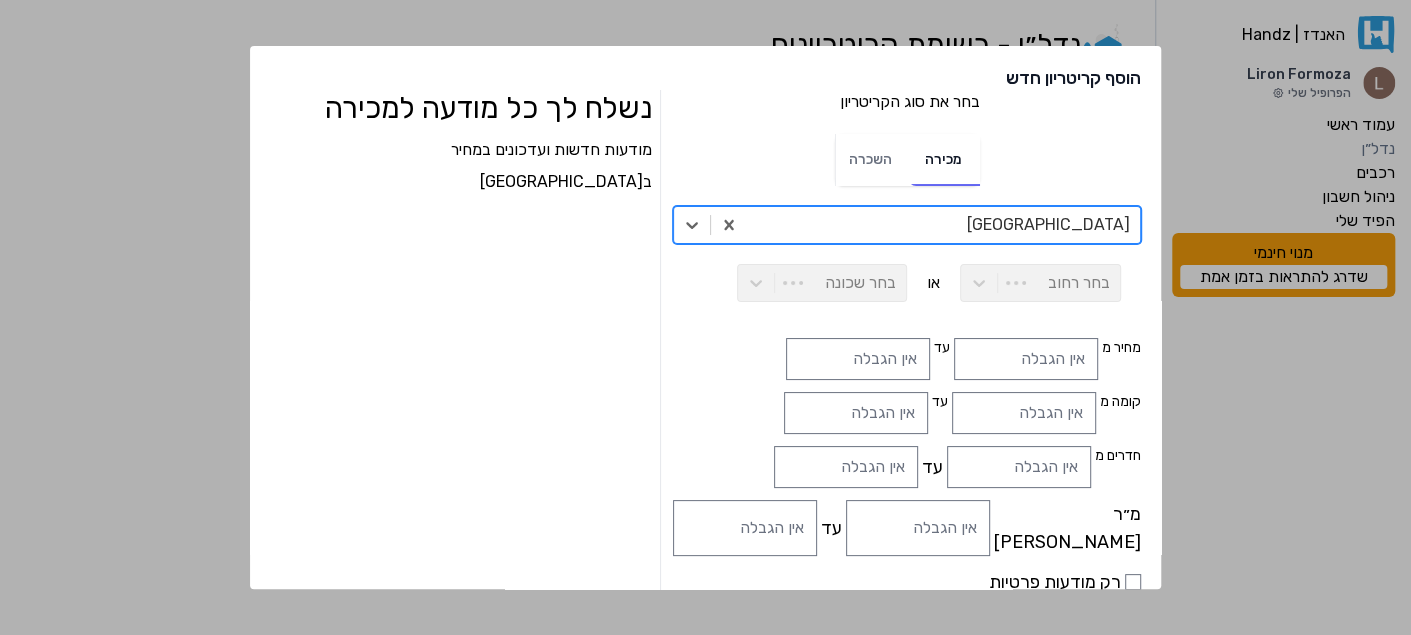 type 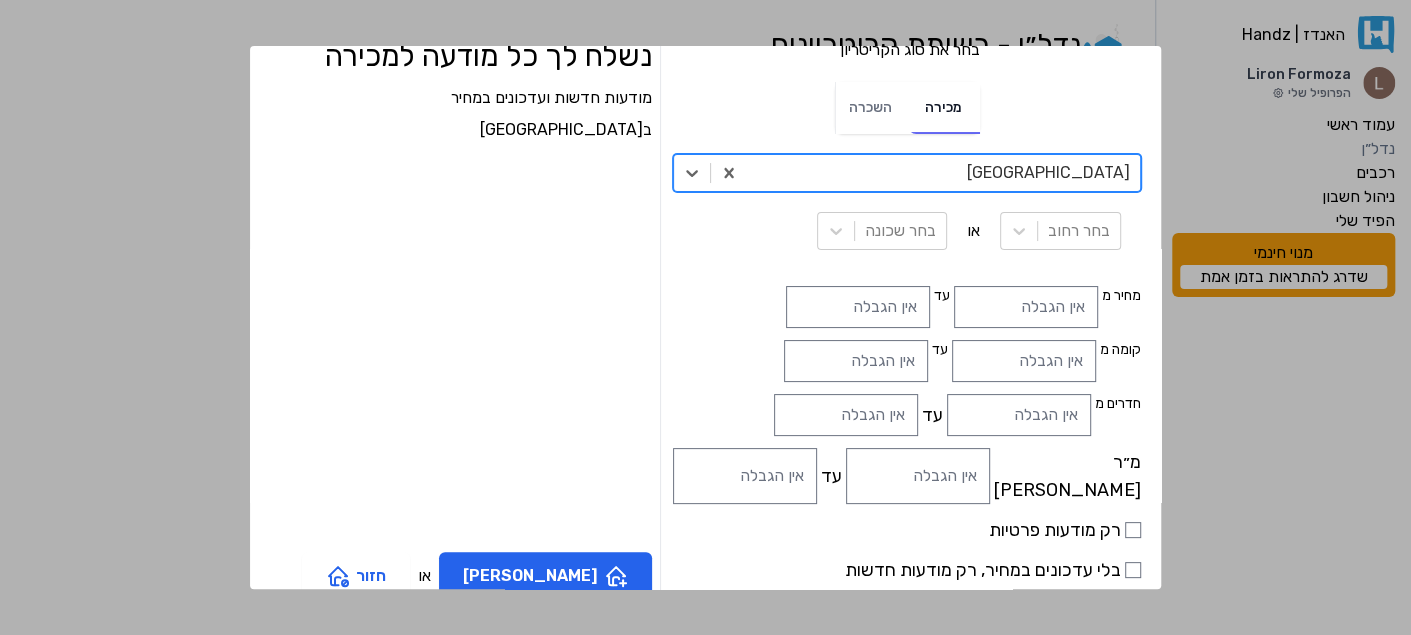 scroll, scrollTop: 81, scrollLeft: 0, axis: vertical 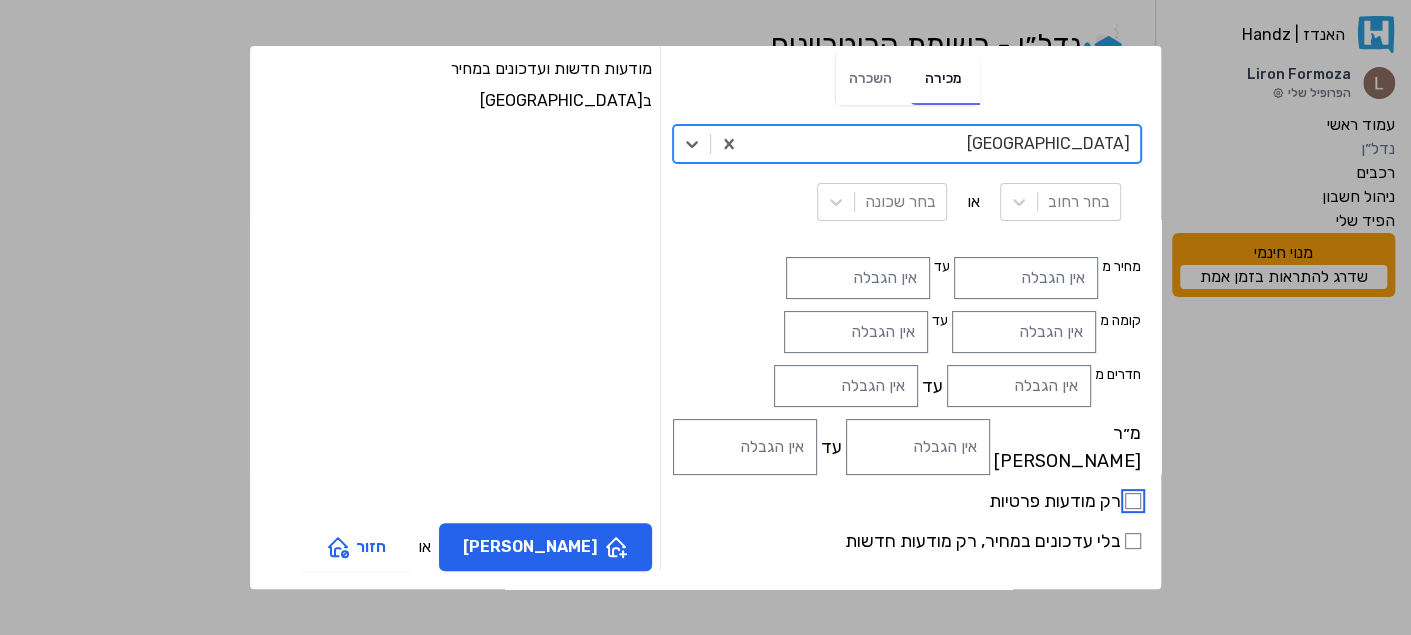 click on "רק מודעות פרטיות" at bounding box center (1133, 501) 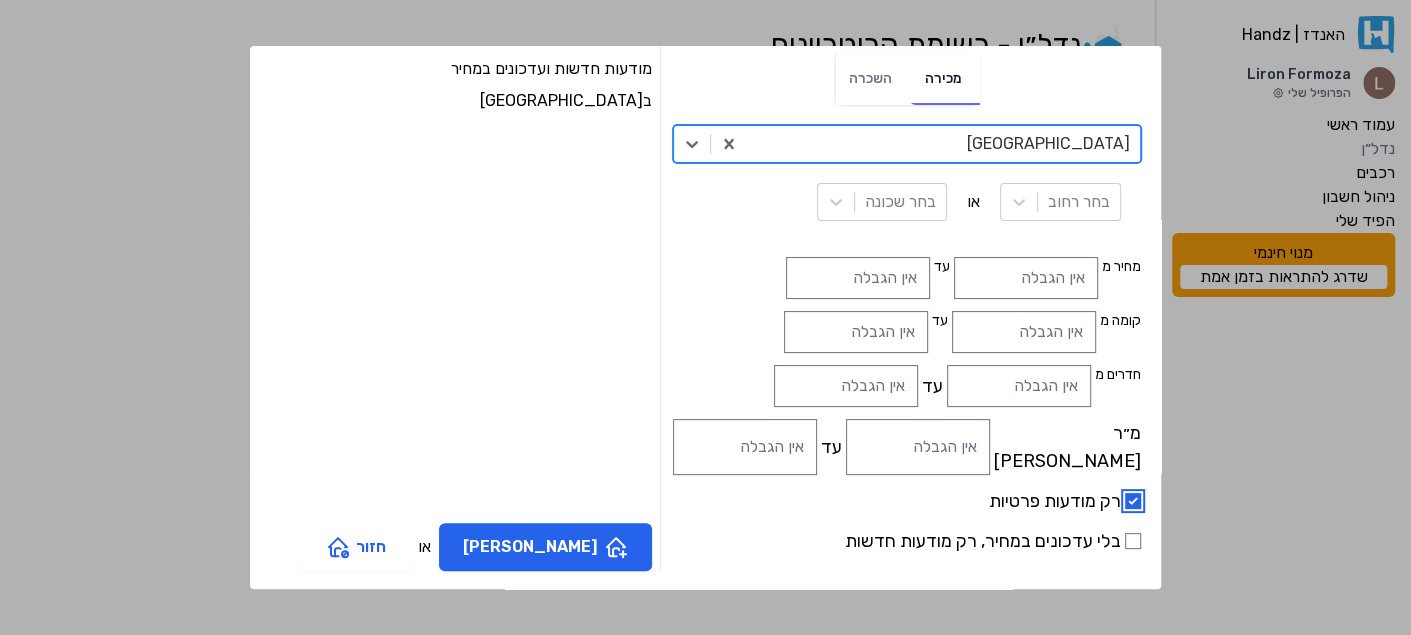 checkbox on "true" 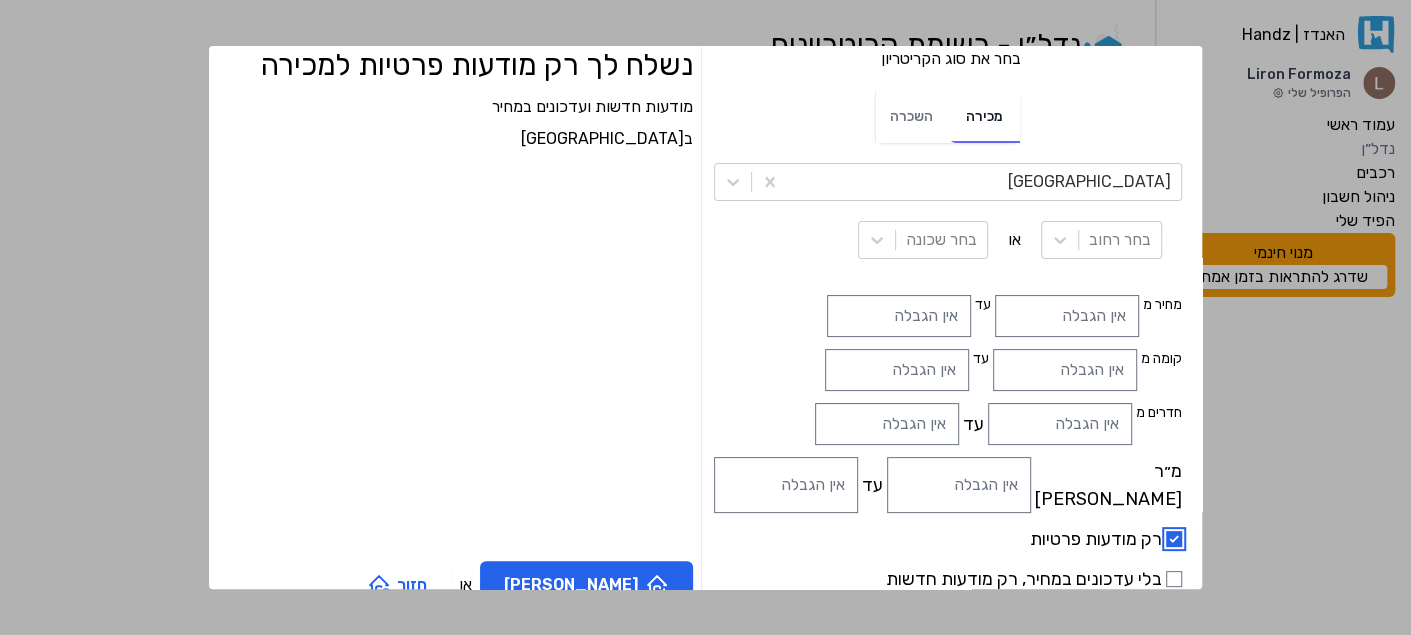 scroll, scrollTop: 66, scrollLeft: 0, axis: vertical 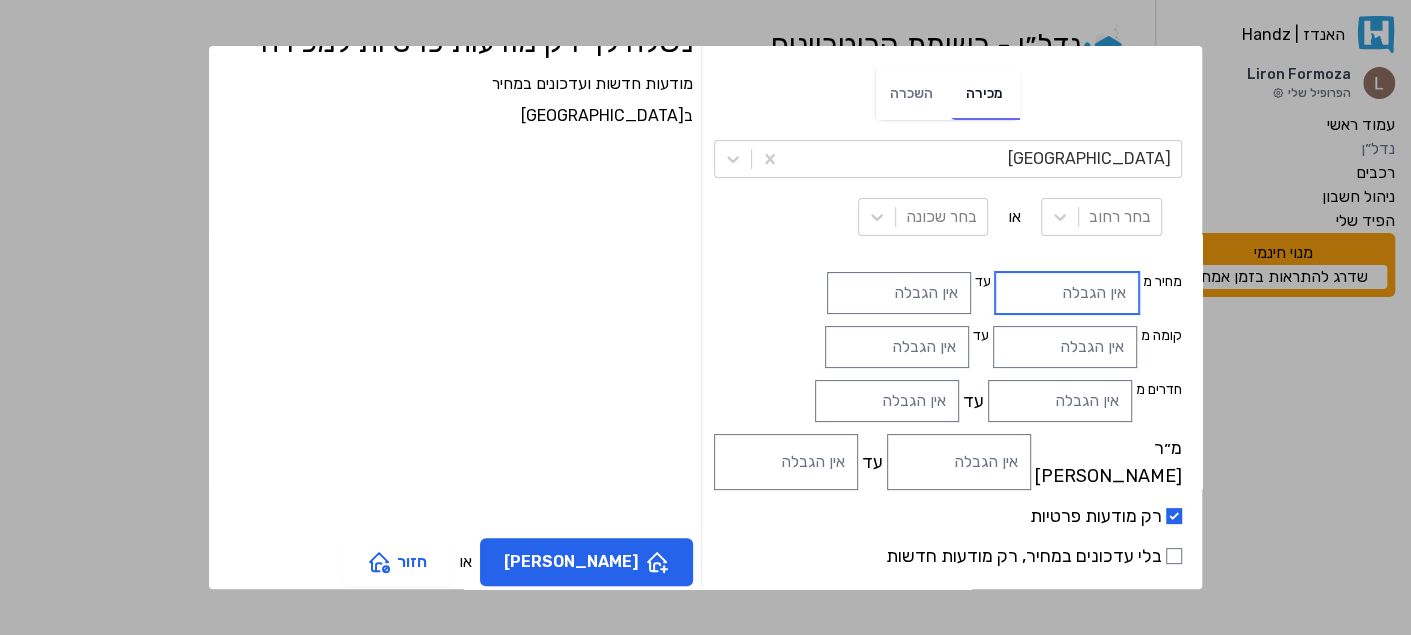 click at bounding box center [1067, 293] 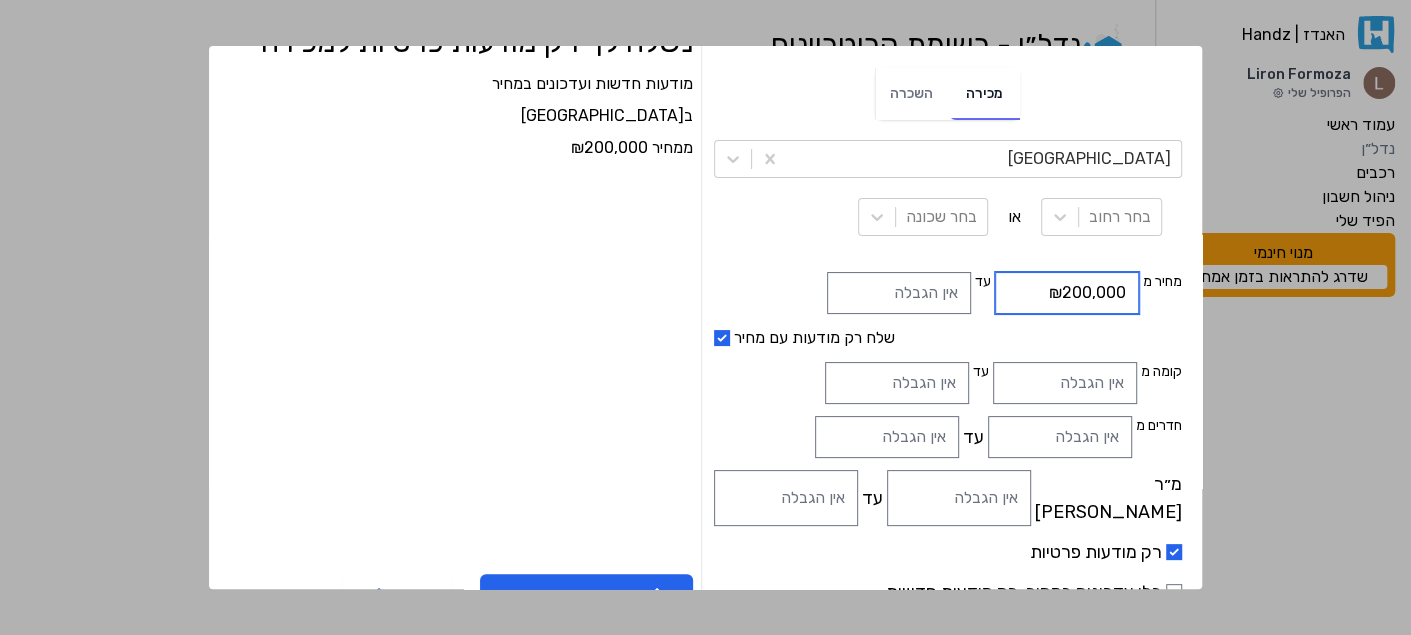 type on "₪200,000" 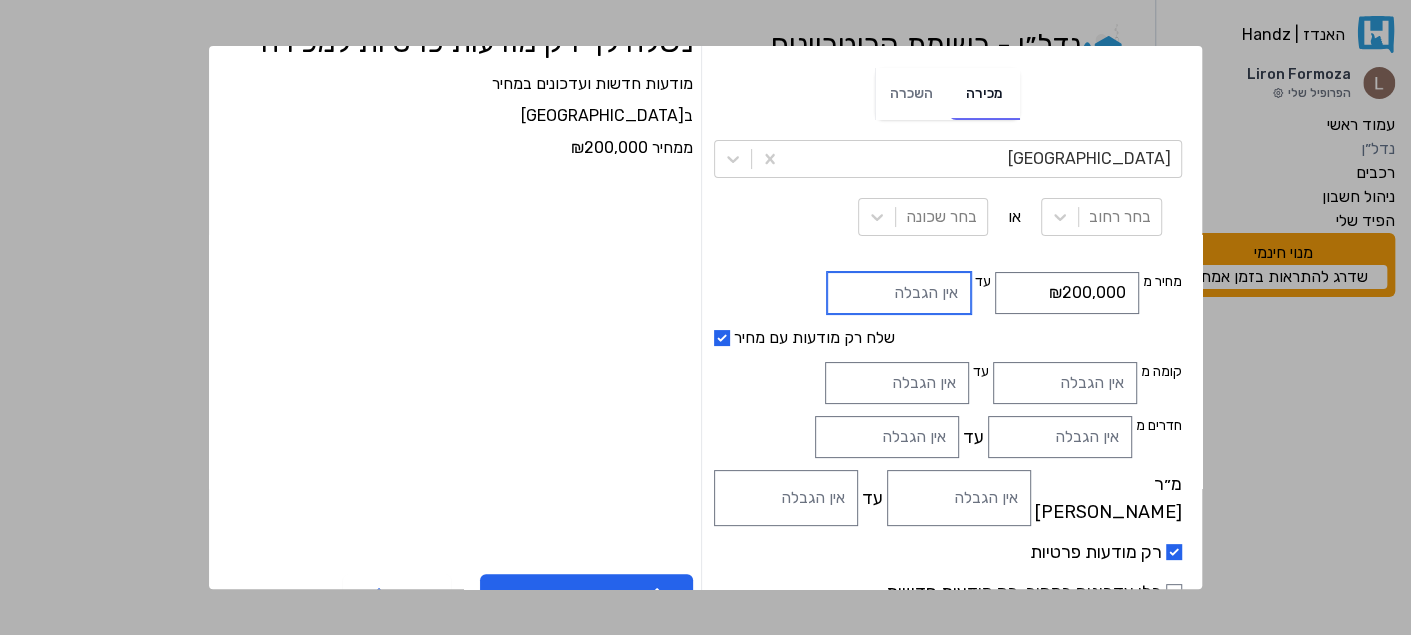 click at bounding box center (899, 293) 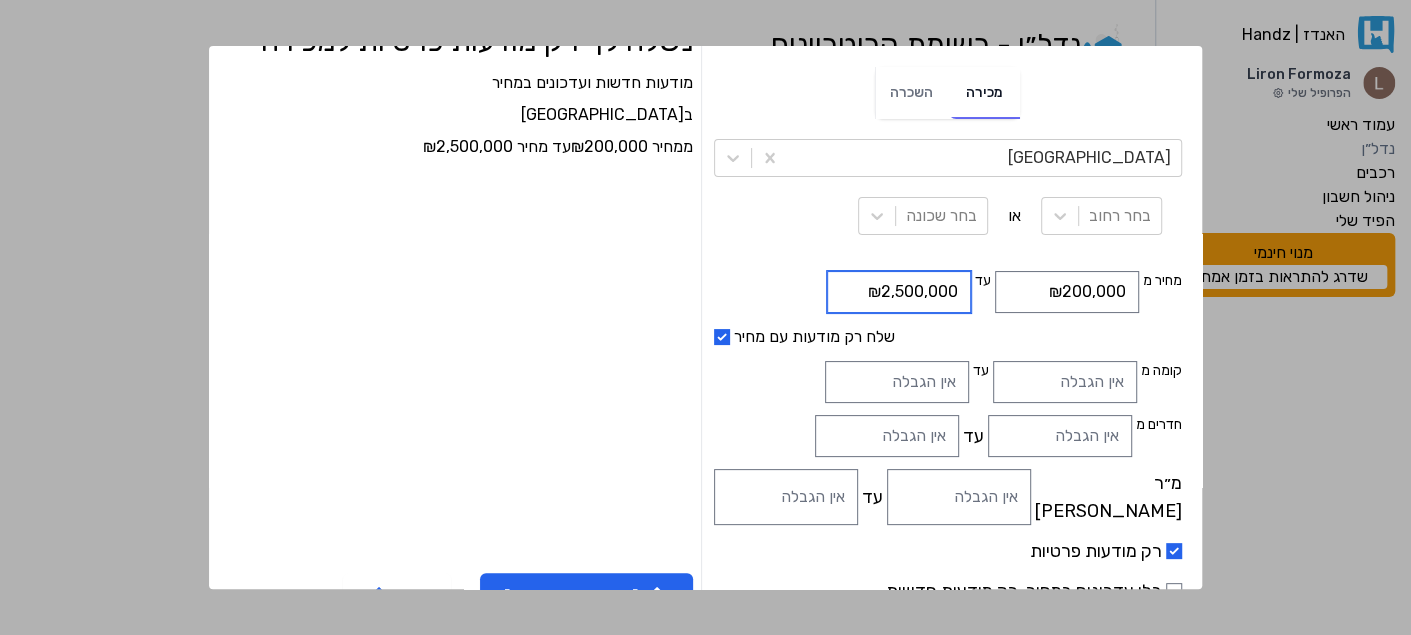 scroll, scrollTop: 99, scrollLeft: 0, axis: vertical 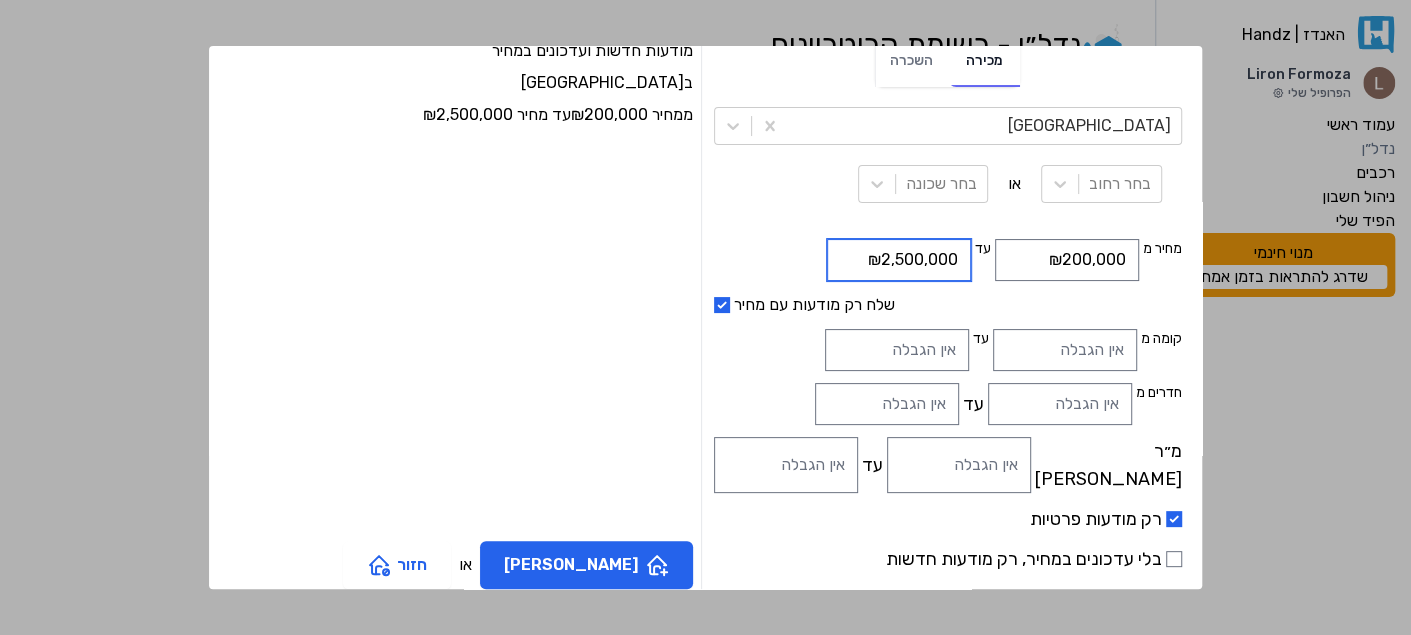 type on "₪2,500,000" 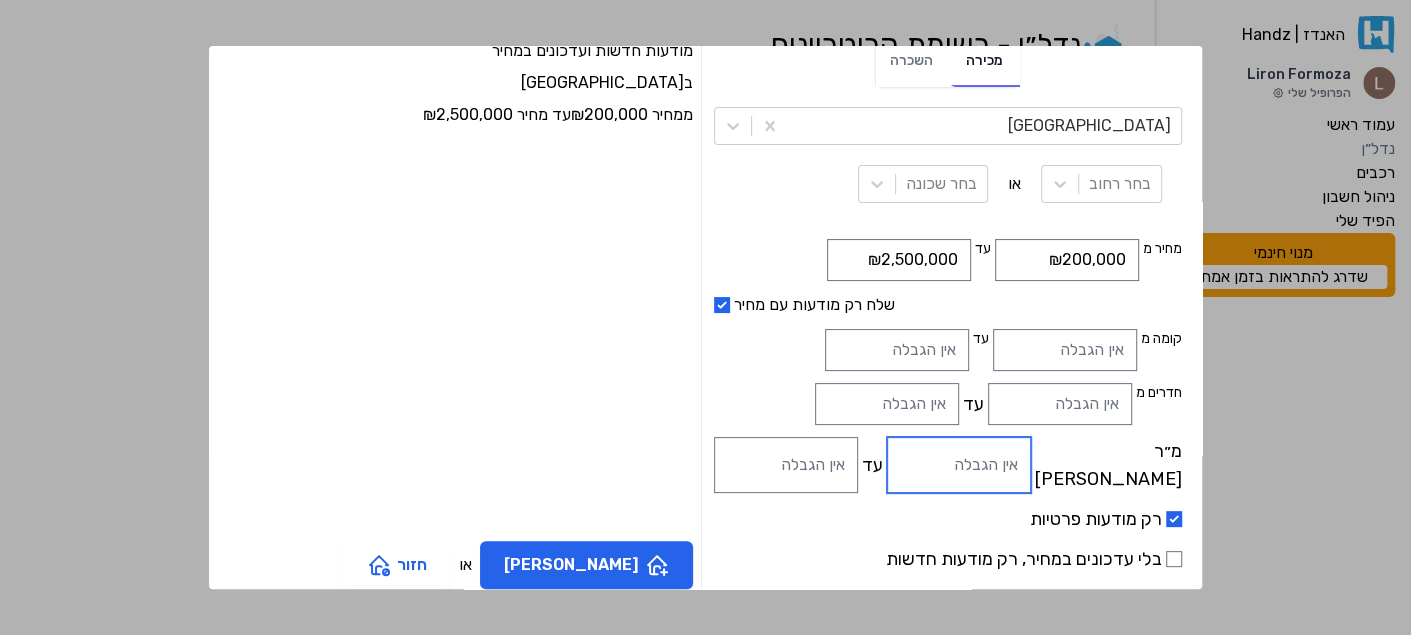 click on "מ״ר [PERSON_NAME]" at bounding box center (959, 465) 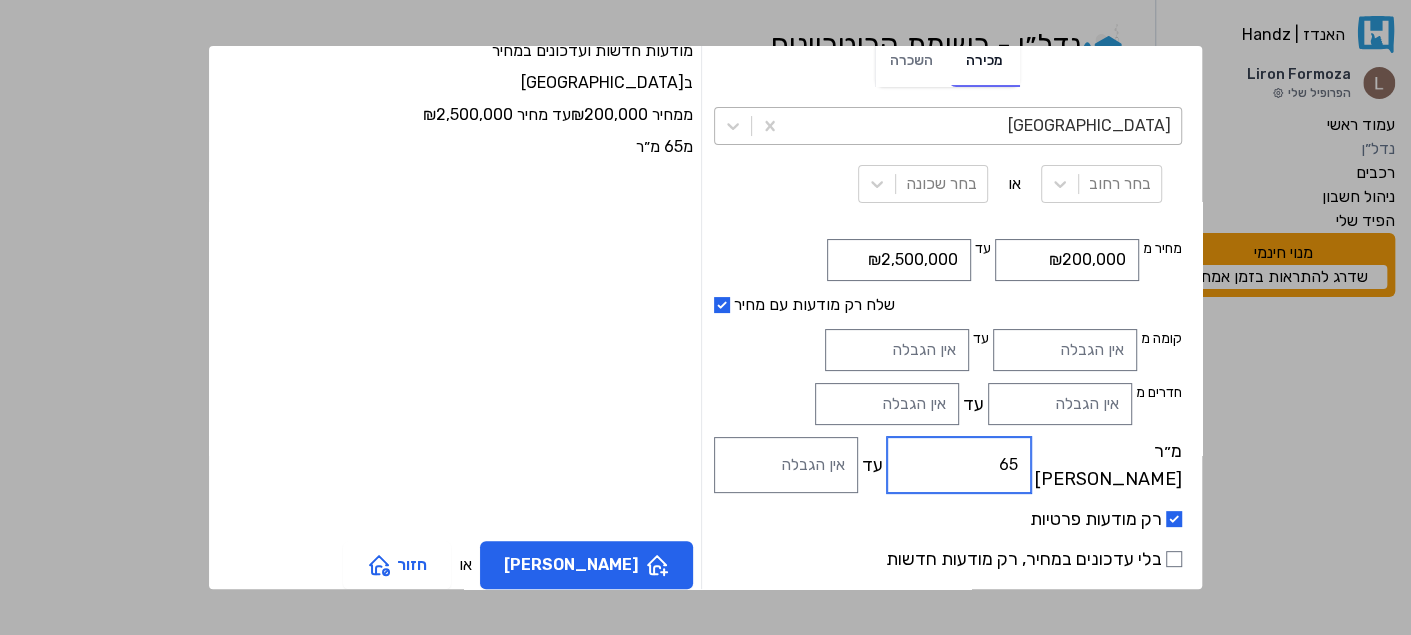 type on "65" 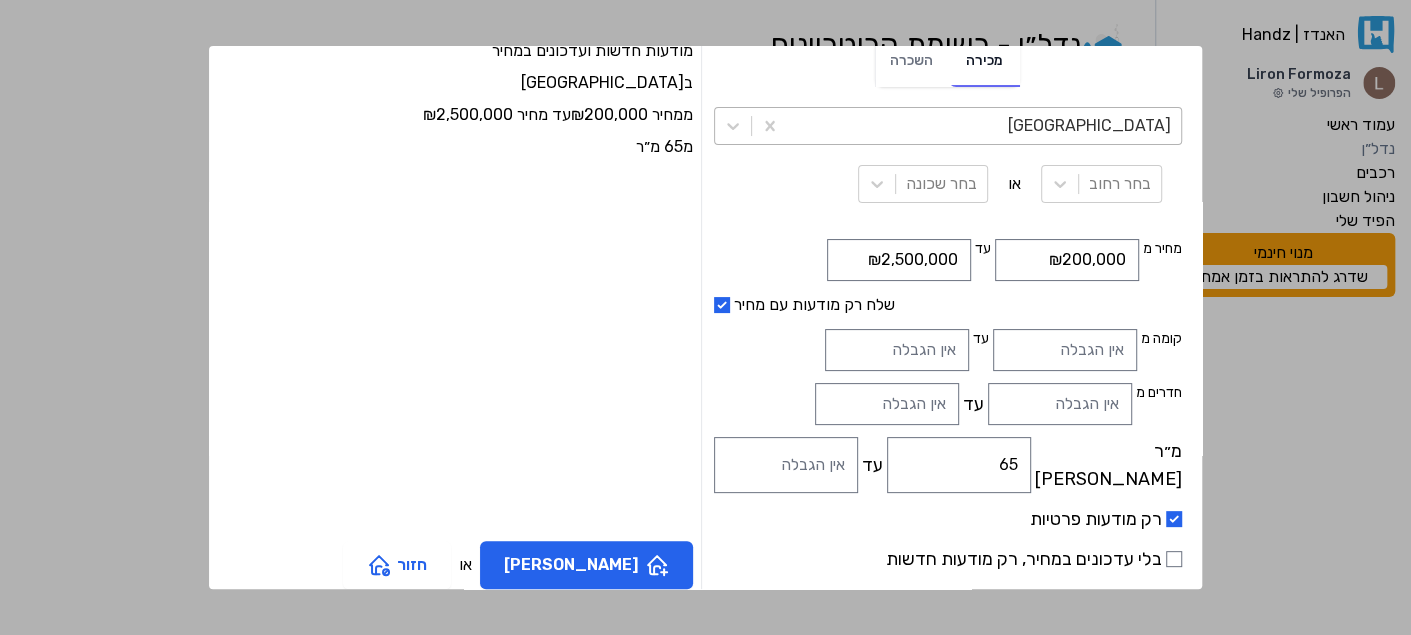 click at bounding box center [984, 126] 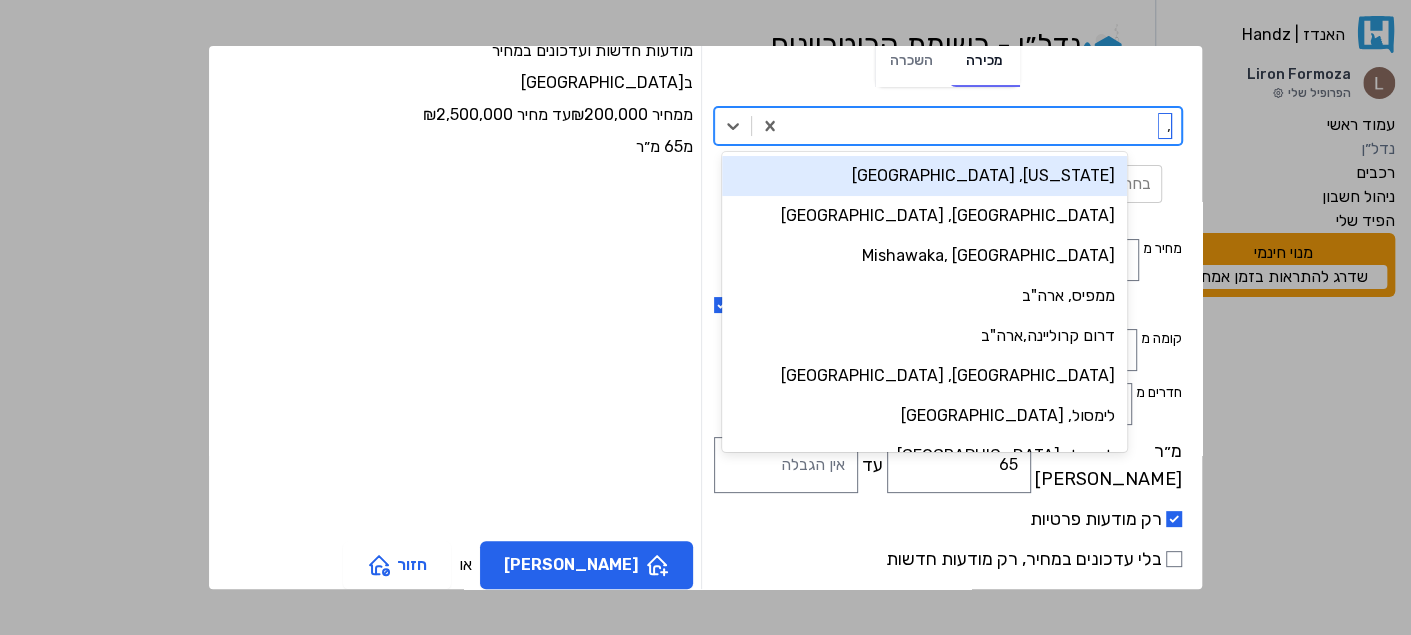 type on "," 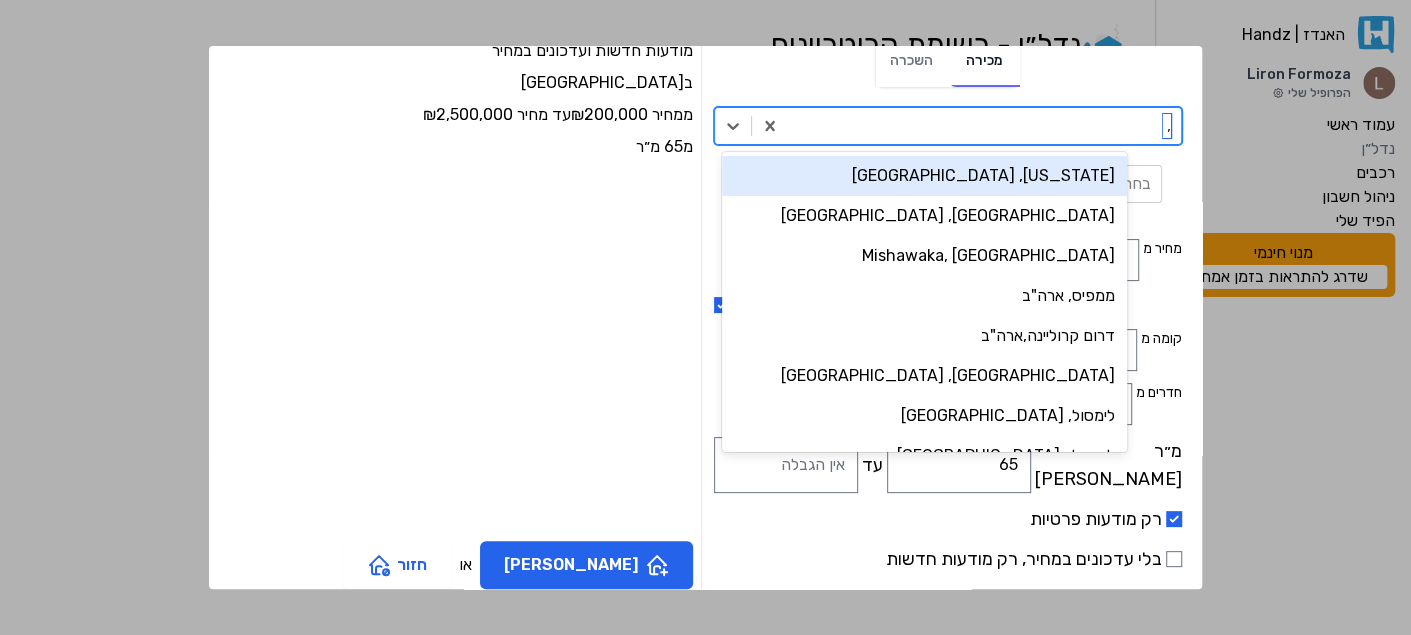 type 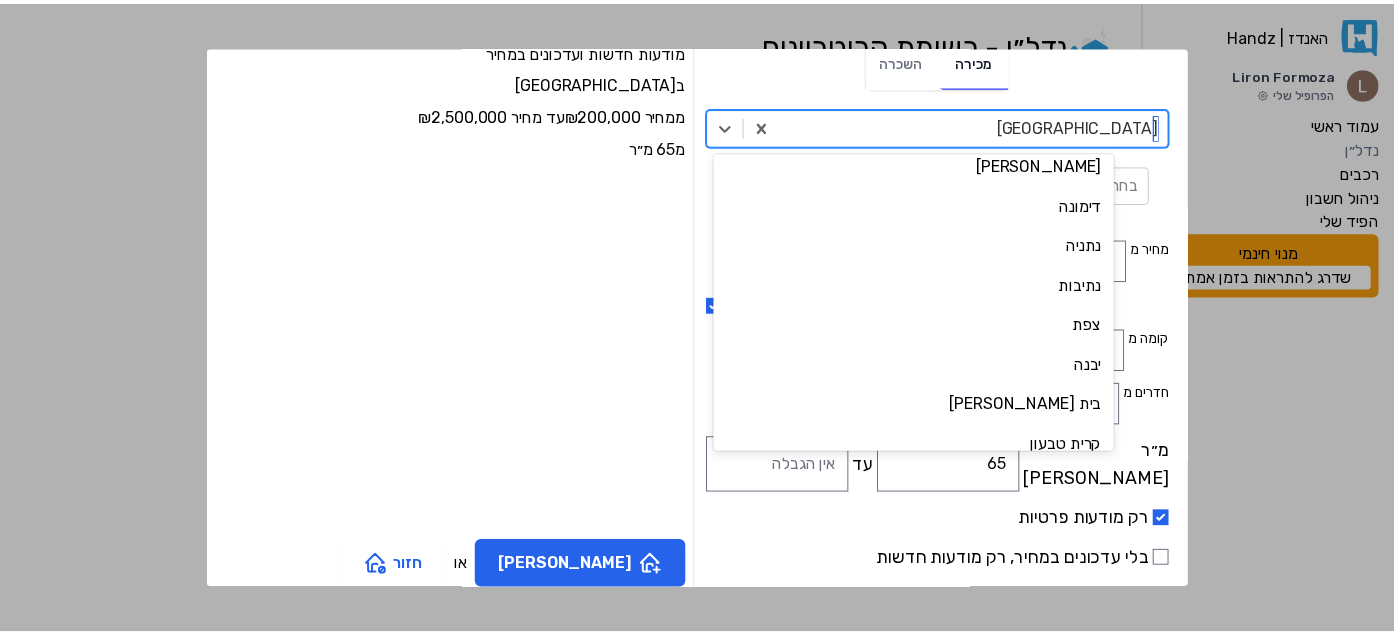 scroll, scrollTop: 1199, scrollLeft: 0, axis: vertical 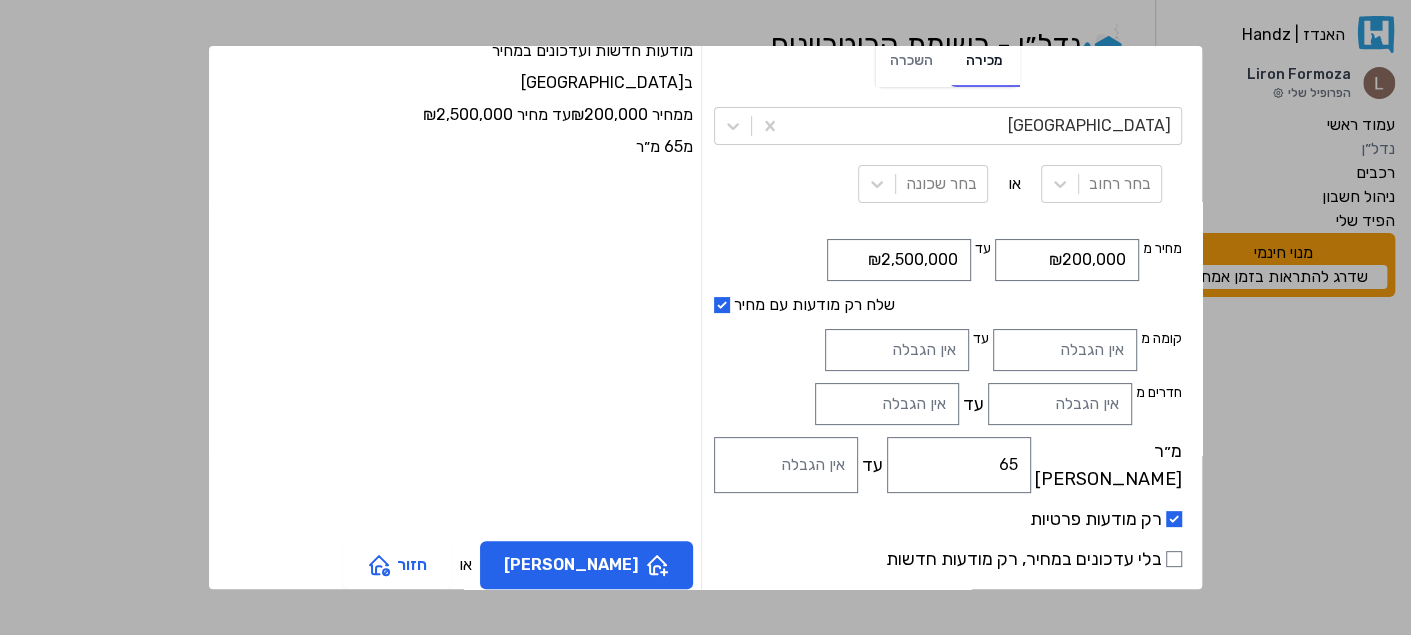 click on "מודעות חדשות ועדכונים במחיר ב [GEOGRAPHIC_DATA] ממחיר ₪200,000  עד מחיר ₪2,500,000 מ65 מ״ר" at bounding box center (461, 284) 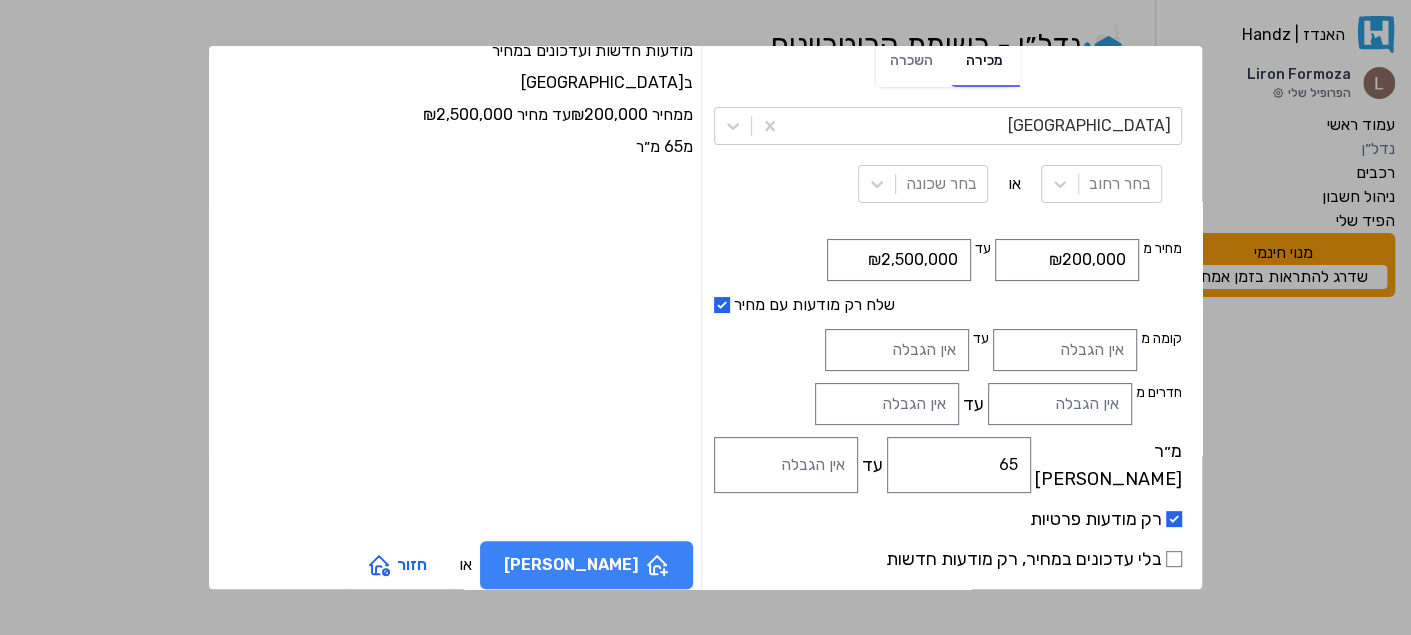 click on "[PERSON_NAME]" at bounding box center [586, 565] 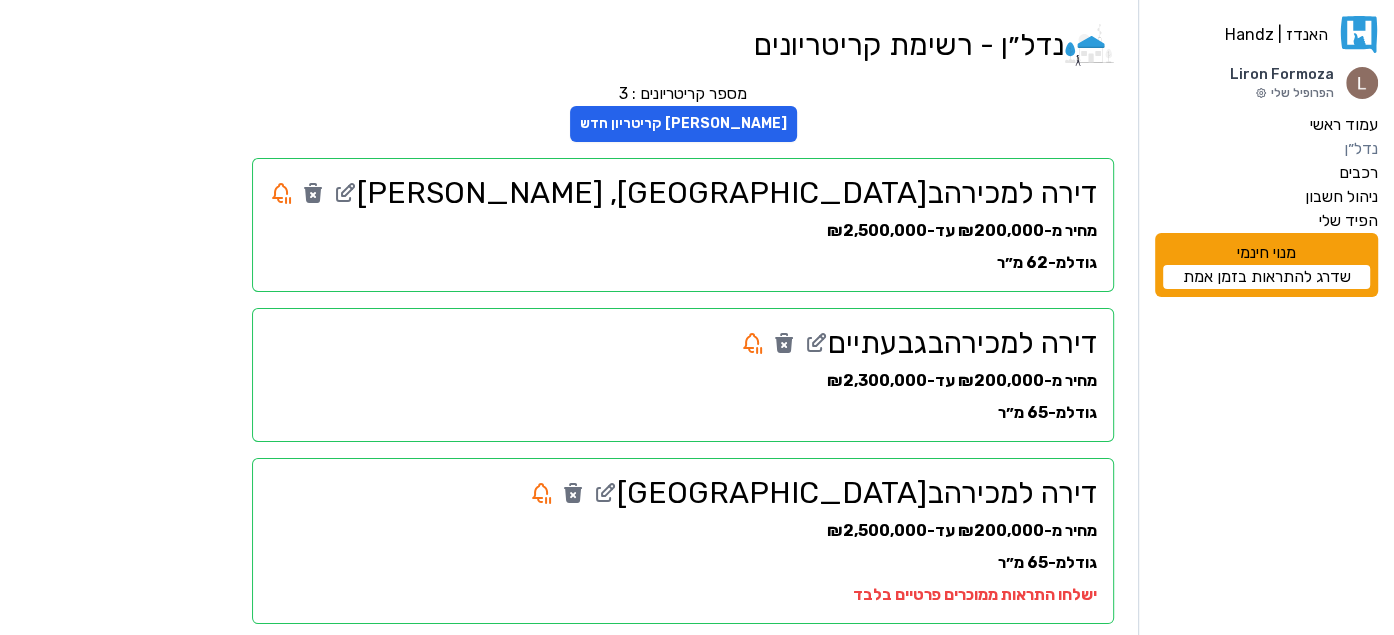 click on "גודל  מ-65 מ״ר" at bounding box center (683, 563) 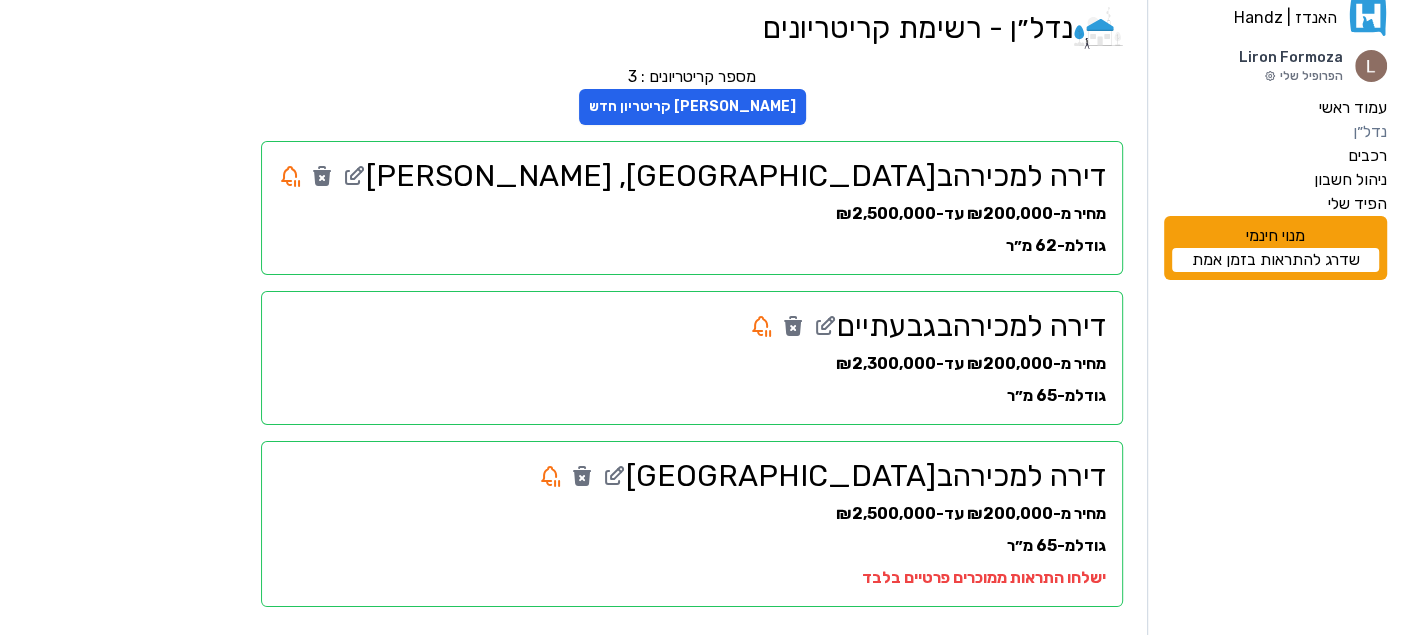 scroll, scrollTop: 27, scrollLeft: 0, axis: vertical 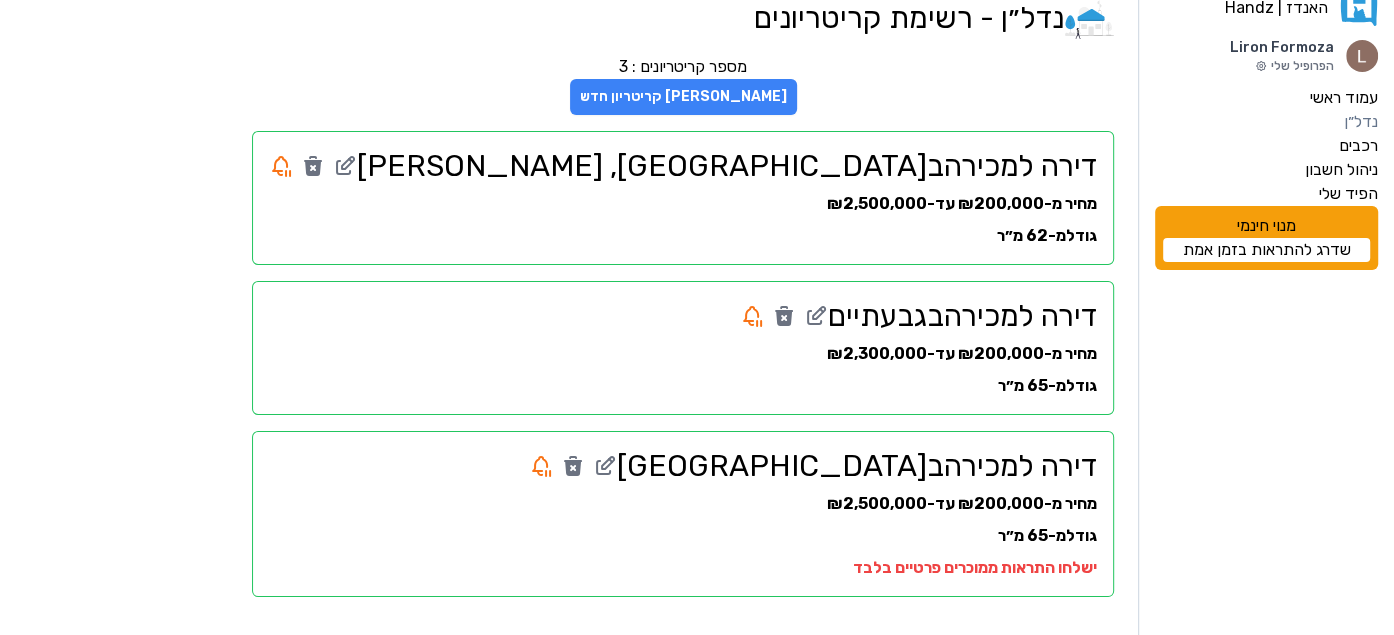 click on "[PERSON_NAME] קריטריון חדש" at bounding box center [683, 97] 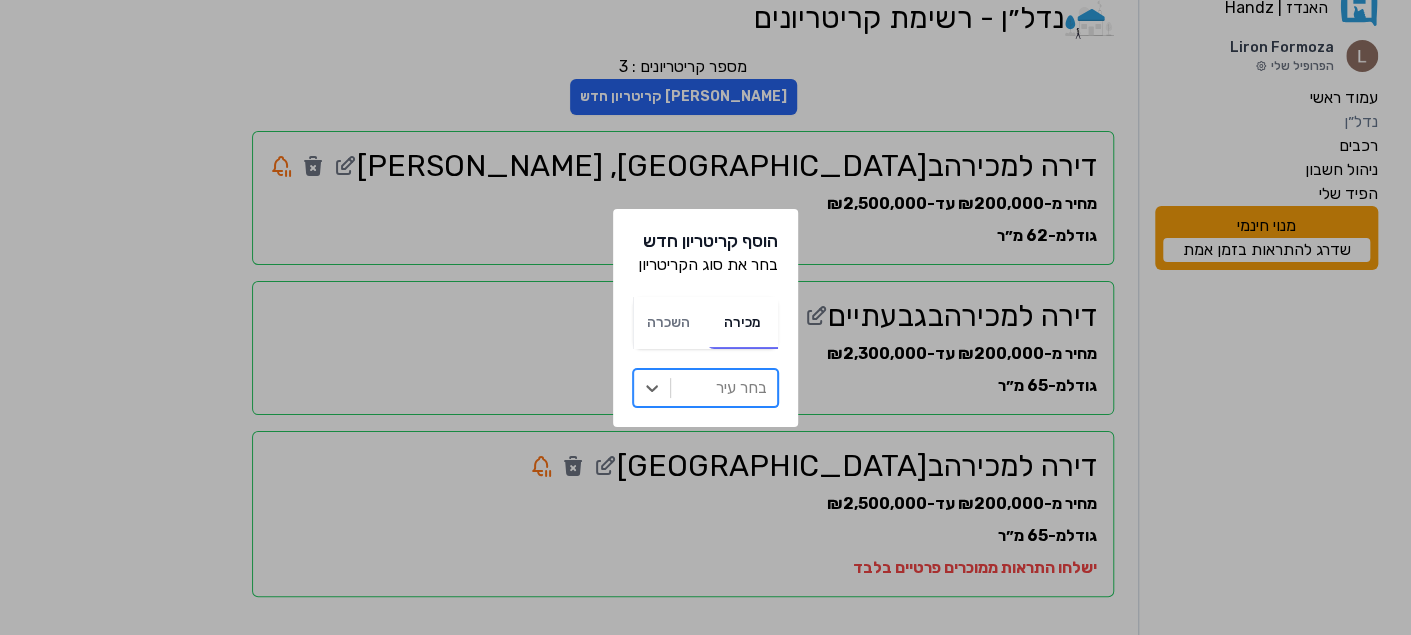 click at bounding box center [724, 388] 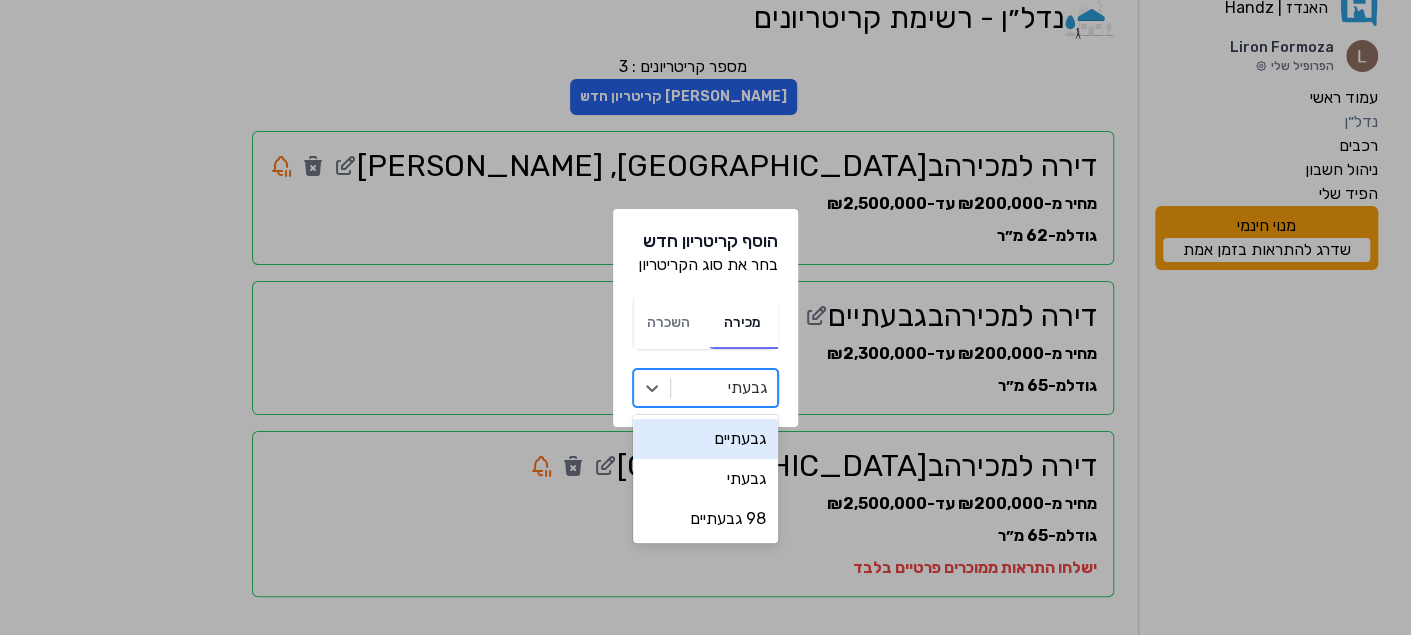 type on "גבעתיי" 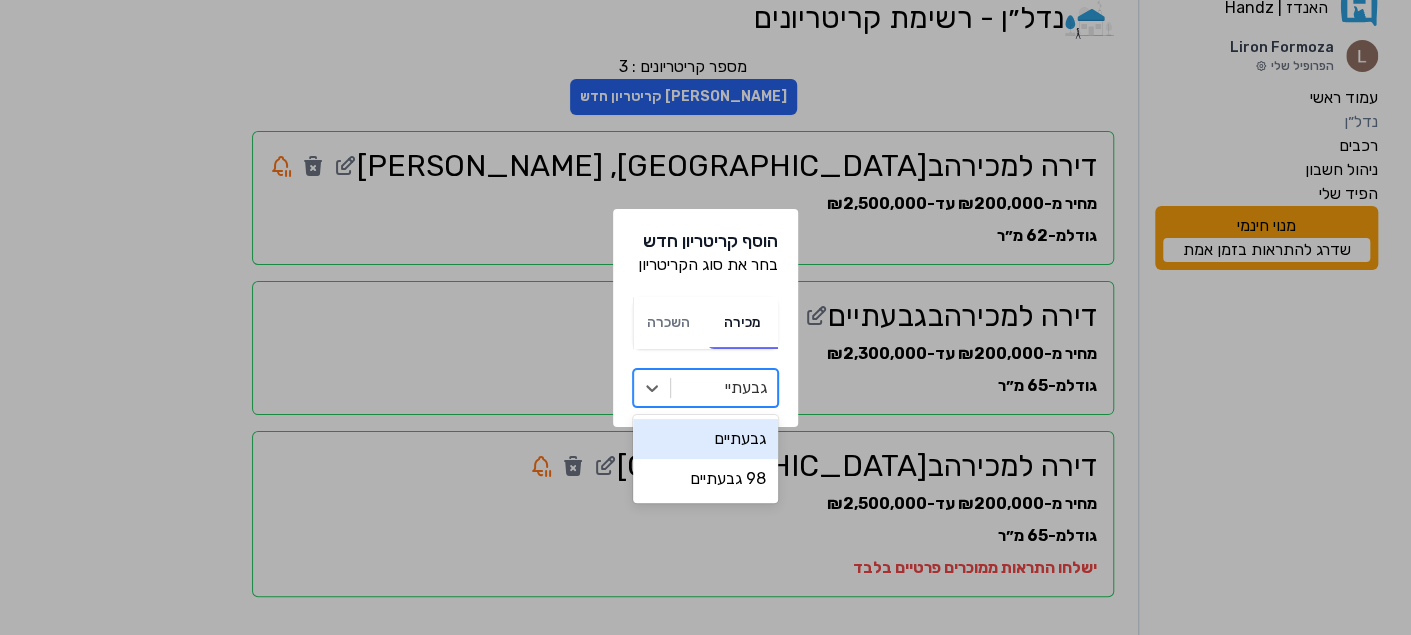 click on "גבעתיים" at bounding box center [705, 439] 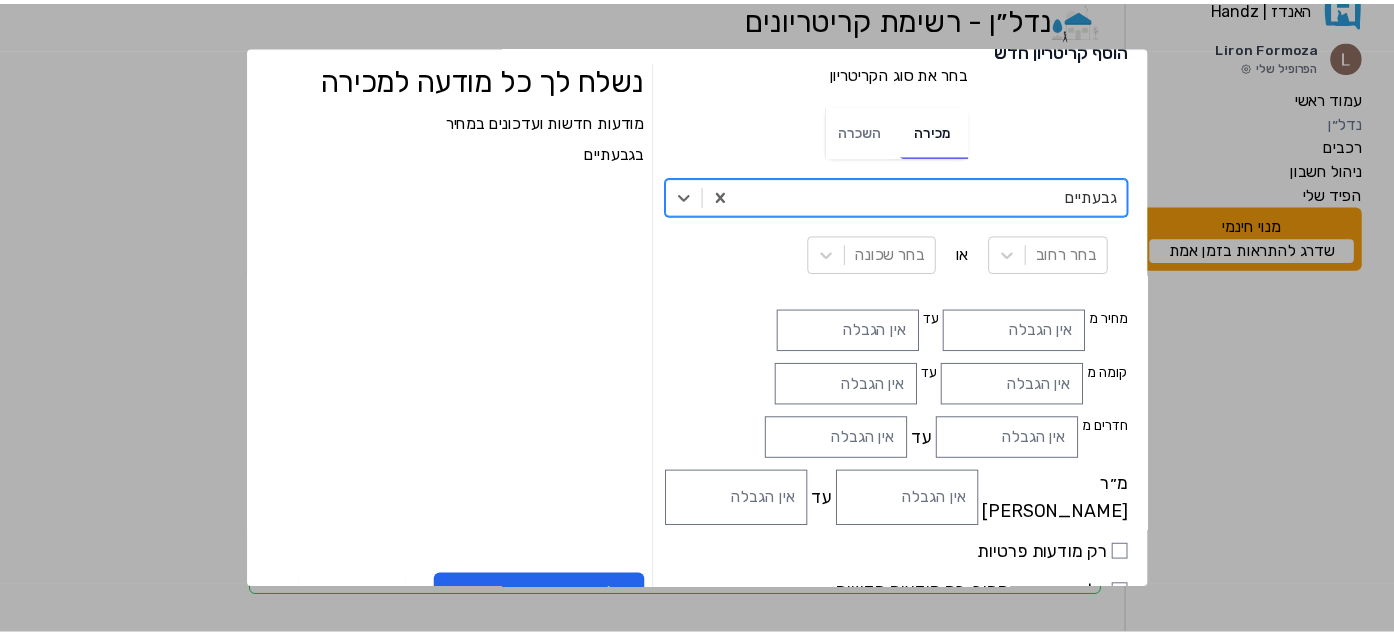 scroll, scrollTop: 81, scrollLeft: 0, axis: vertical 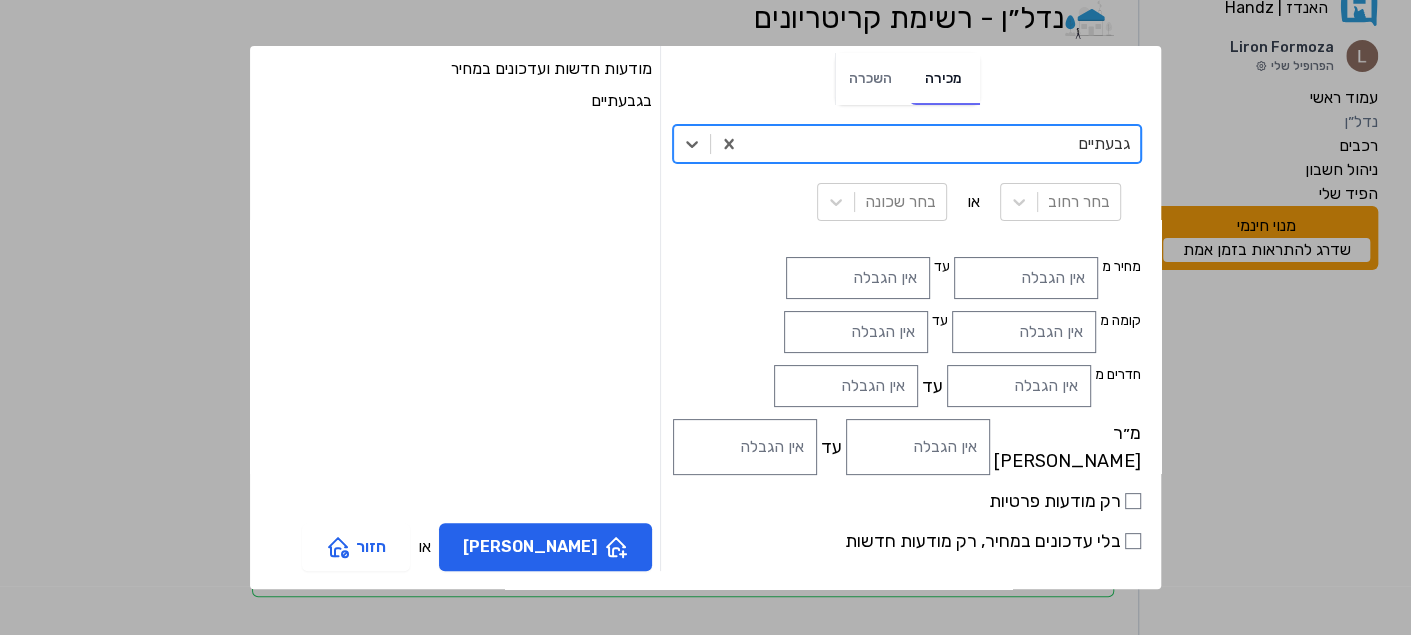click on "הוסף קריטריון חדש בחר את סוג הקריטריון בחר את סוג הקריטריון מכירה השכרה option גבעתיים, selected. גבעתיים בחר רחוב או בחר שכונה מחיר מ עד קומה מ עד חדרים מ עד מ״ר מ עד רק מודעות פרטיות בלי עדכונים במחיר, רק מודעות חדשות נשלח לך   כל מודעה   למכירה מודעות חדשות ועדכונים במחיר ב [GEOGRAPHIC_DATA][PERSON_NAME] או חזור" at bounding box center (705, 317) 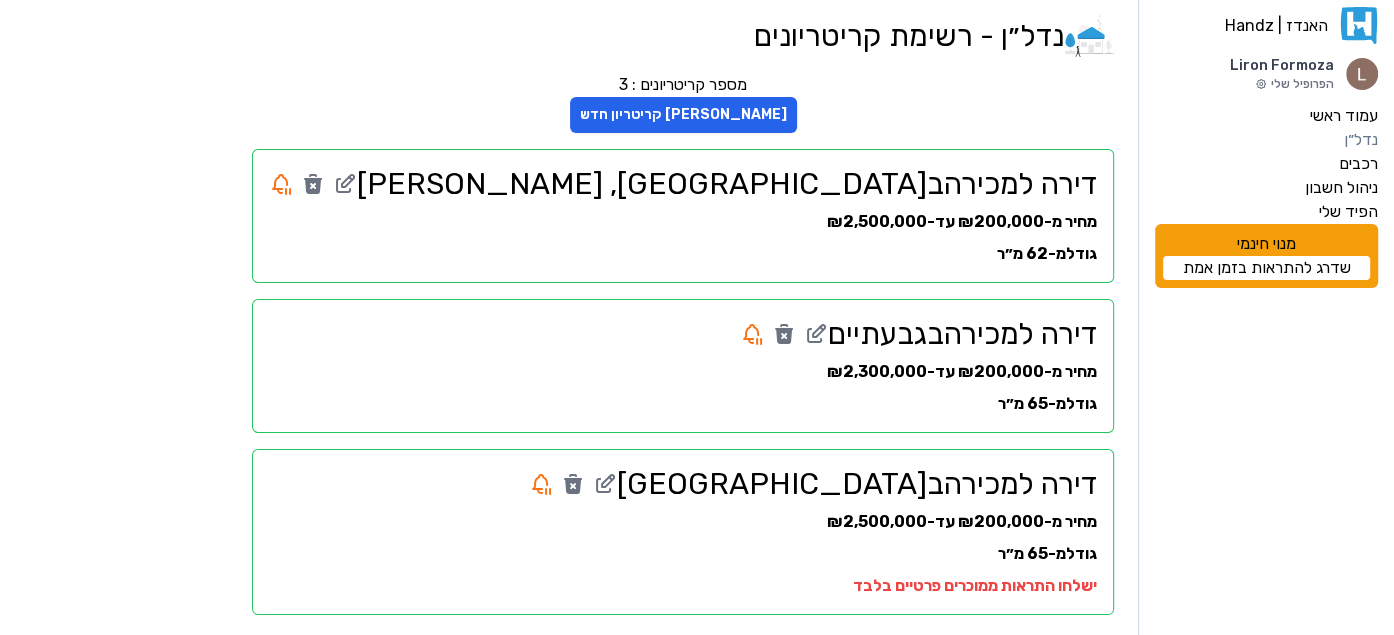scroll, scrollTop: 0, scrollLeft: 0, axis: both 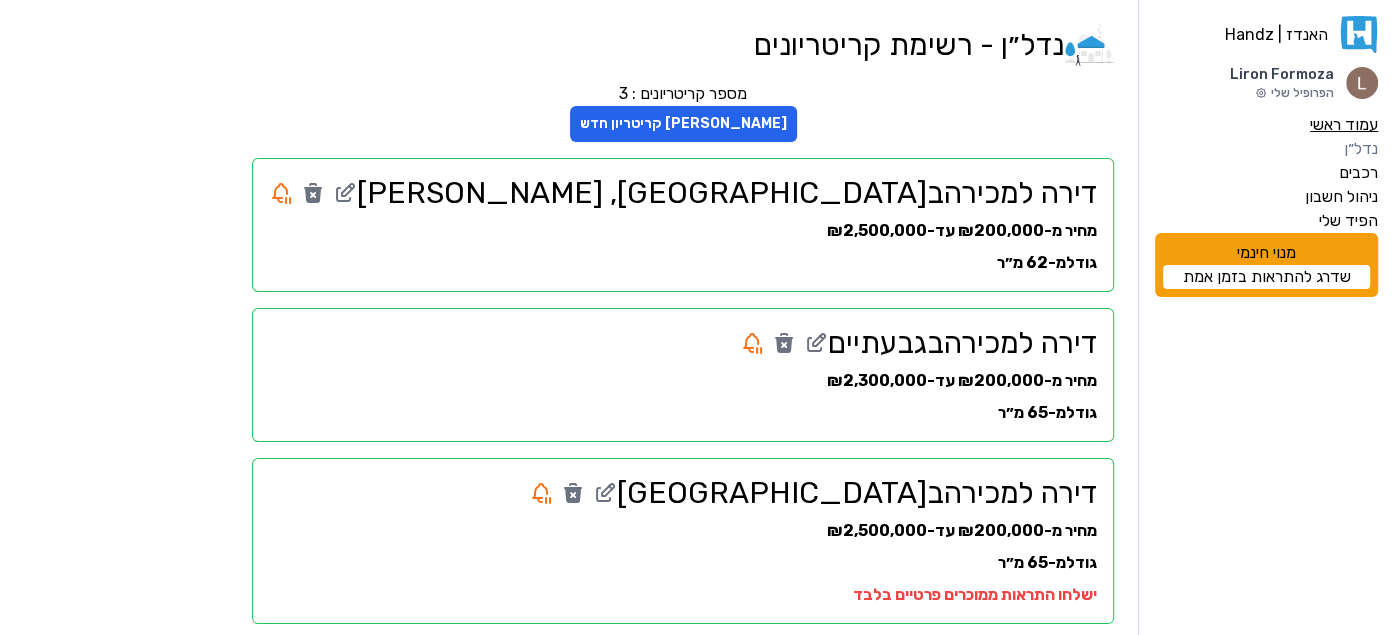 click on "עמוד ראשי" at bounding box center [1344, 125] 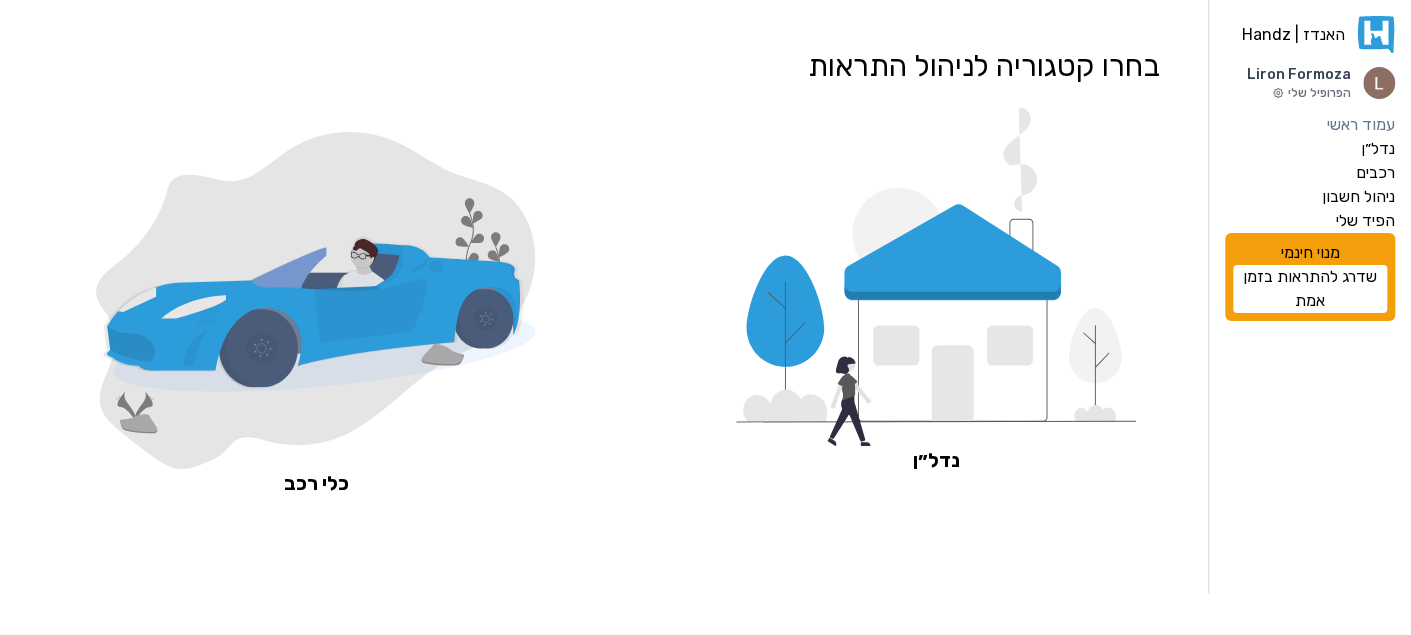 click 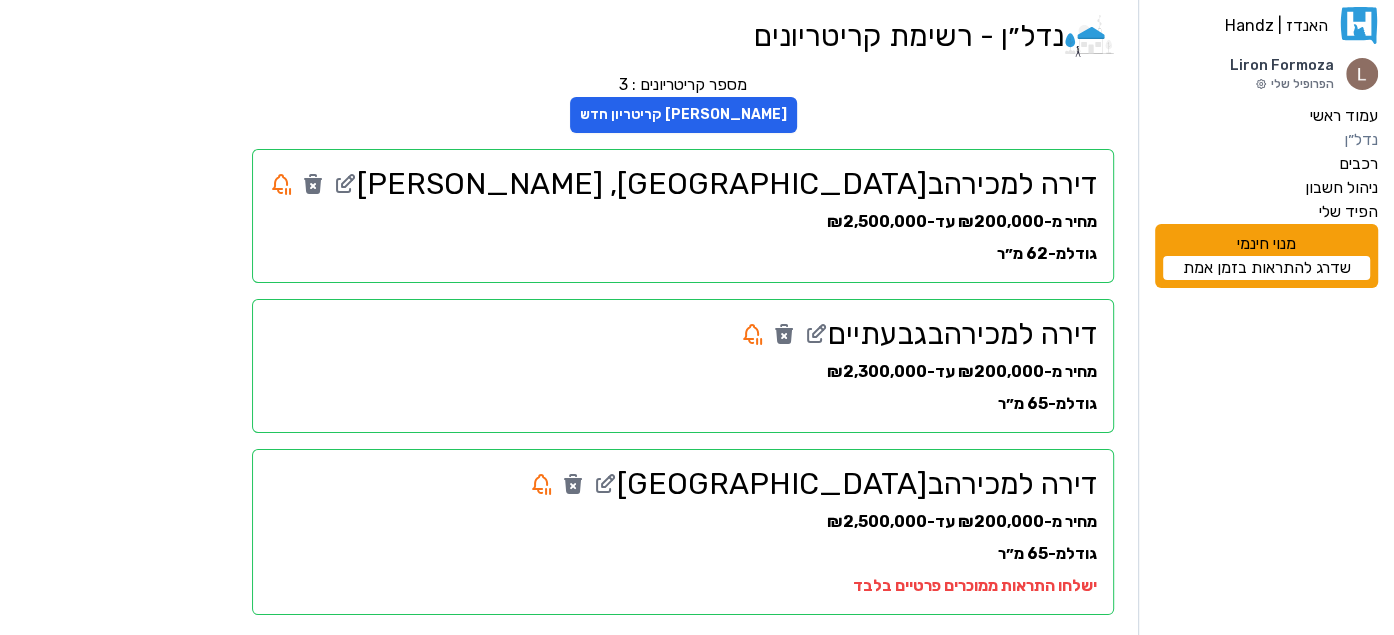 scroll, scrollTop: 0, scrollLeft: 0, axis: both 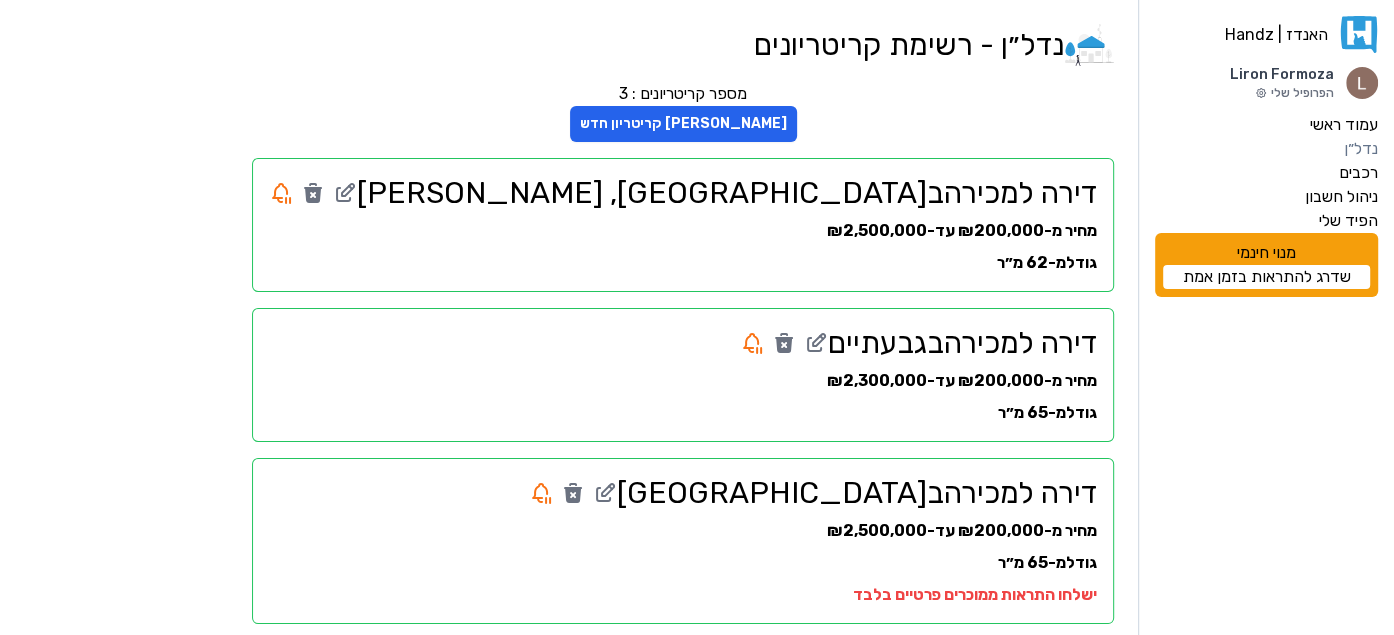 click on "מנוי חינמי שדרג להתראות בזמן אמת" at bounding box center (1266, 265) 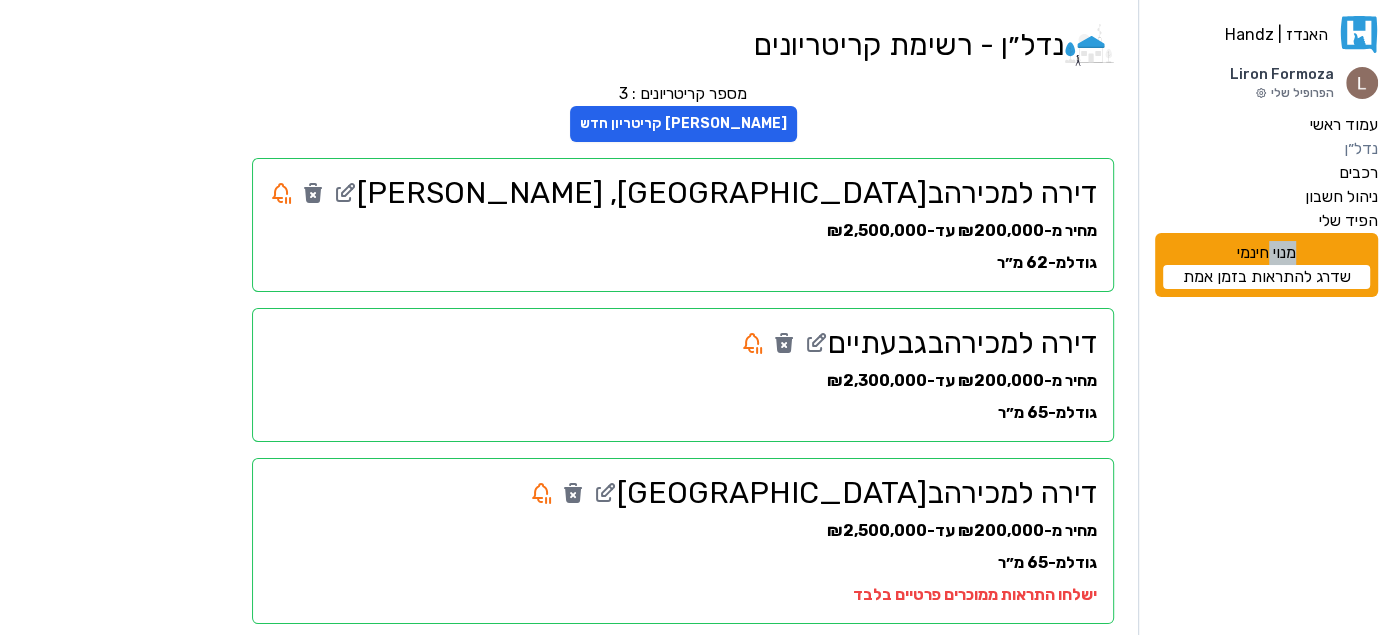 click on "מנוי חינמי שדרג להתראות בזמן אמת" at bounding box center [1266, 265] 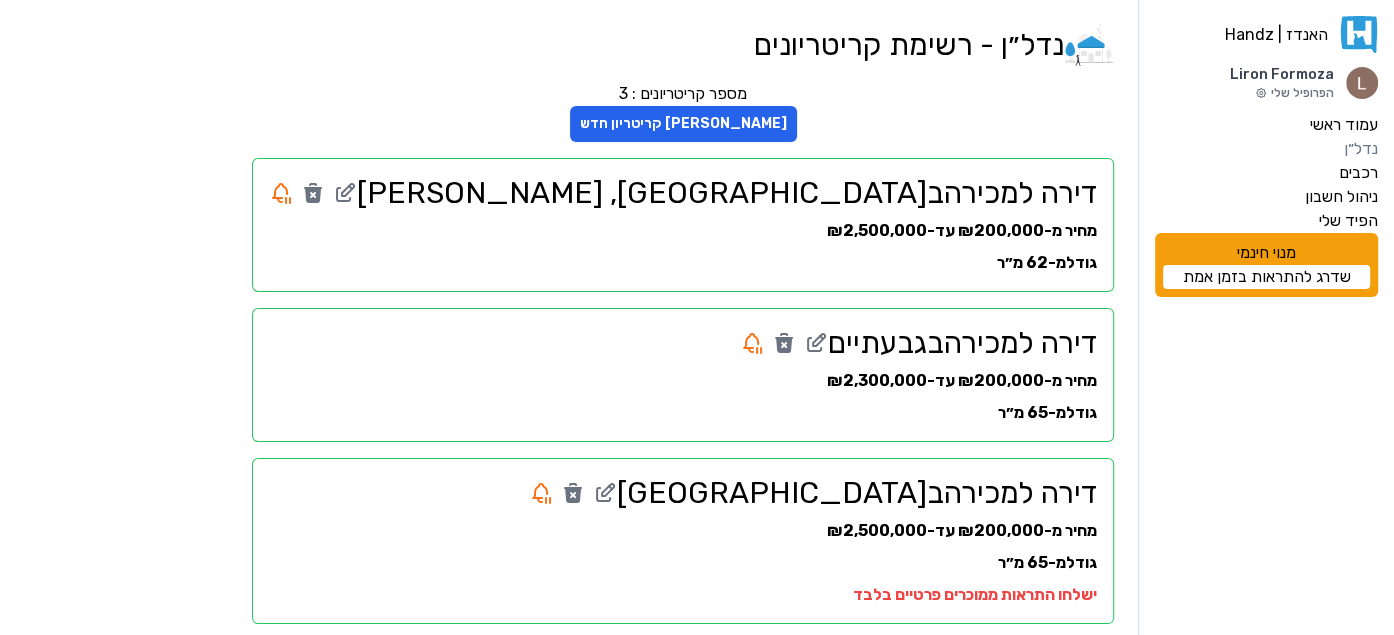 click on "מנוי חינמי שדרג להתראות בזמן אמת" at bounding box center [1266, 265] 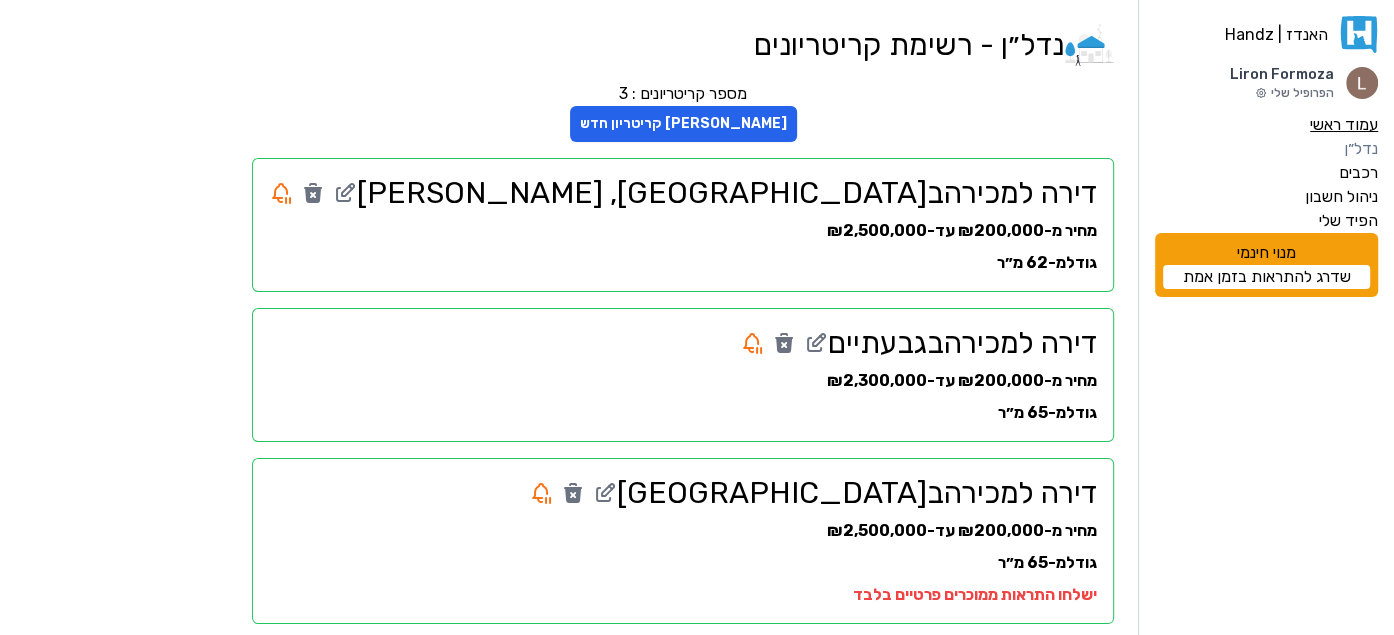 click on "עמוד ראשי" at bounding box center (1344, 125) 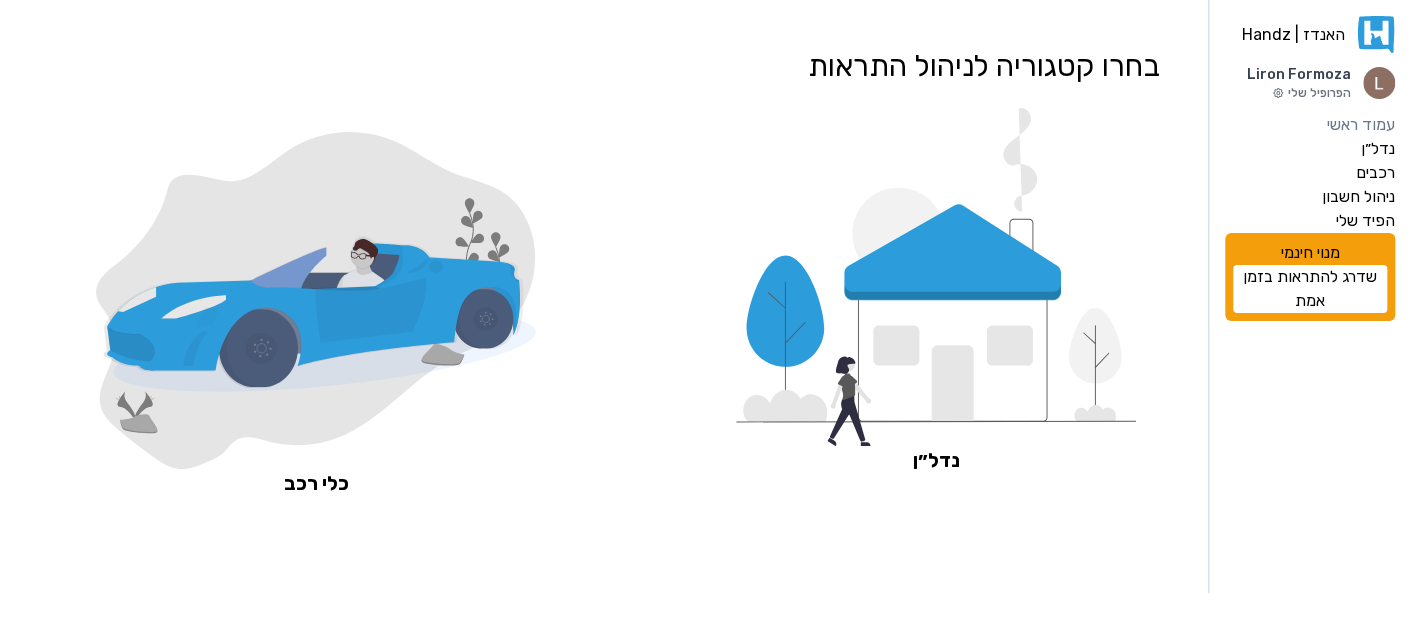 click 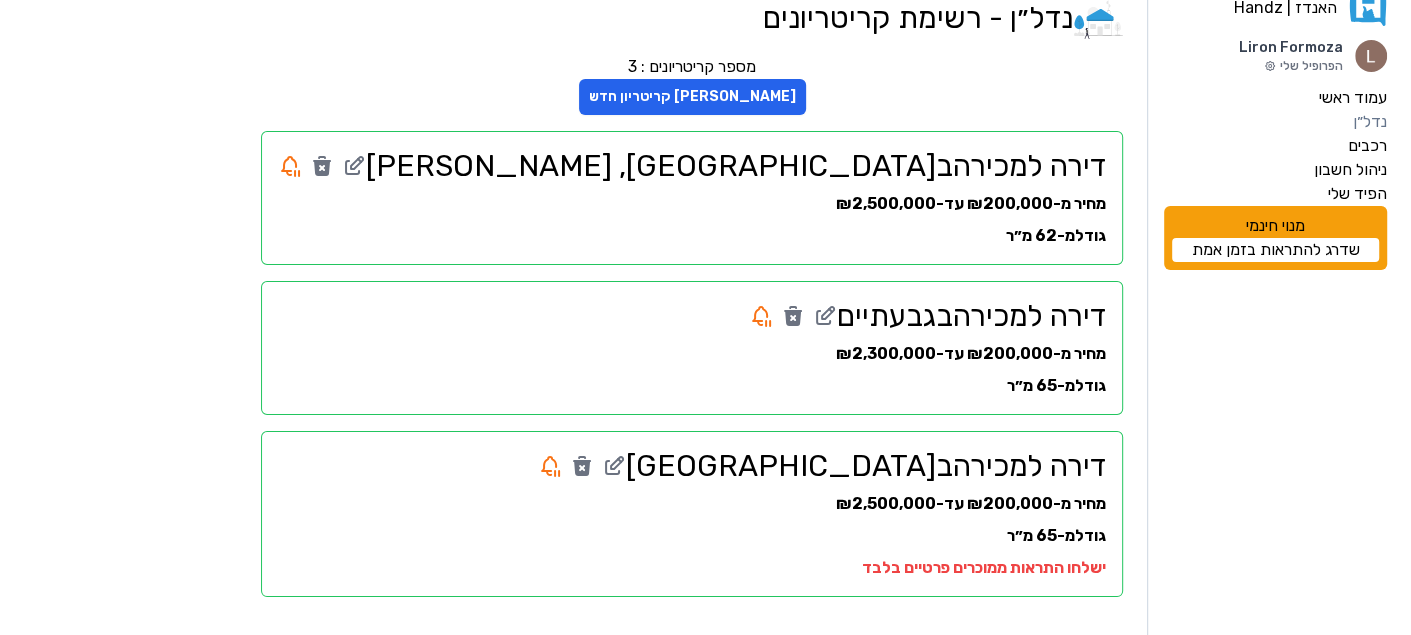 scroll, scrollTop: 0, scrollLeft: 0, axis: both 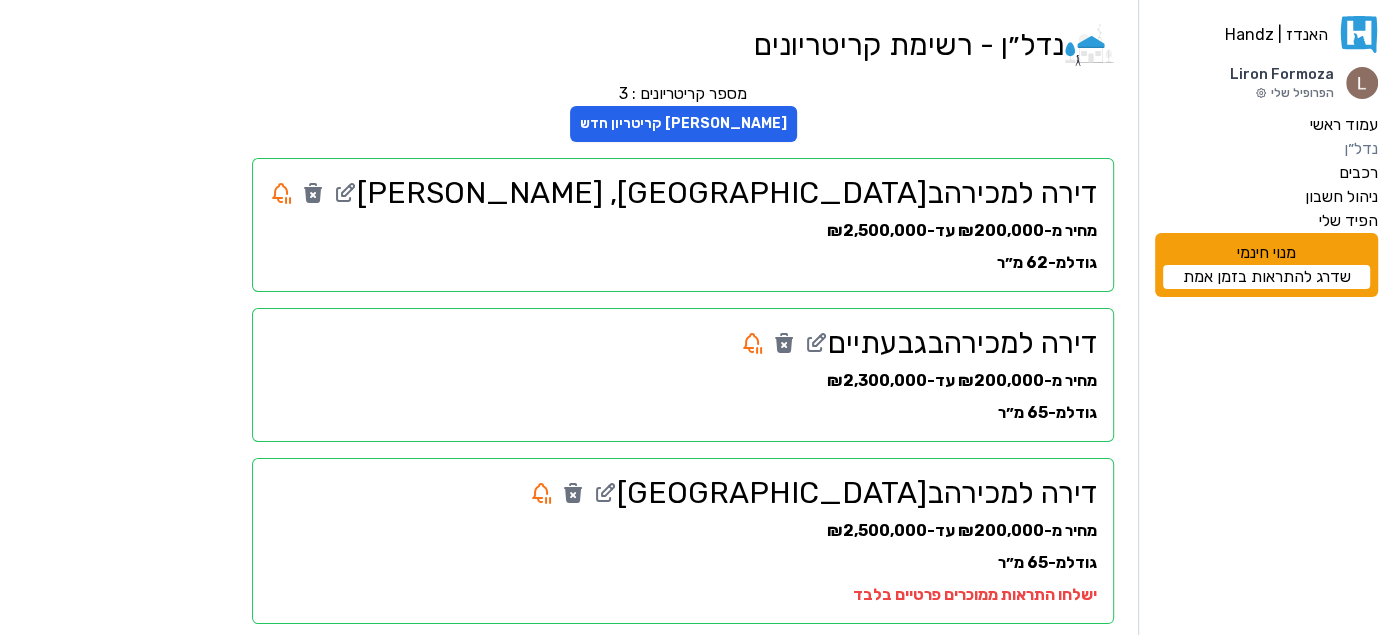 click on "נדל״ן - רשימת קריטריונים" at bounding box center [683, 45] 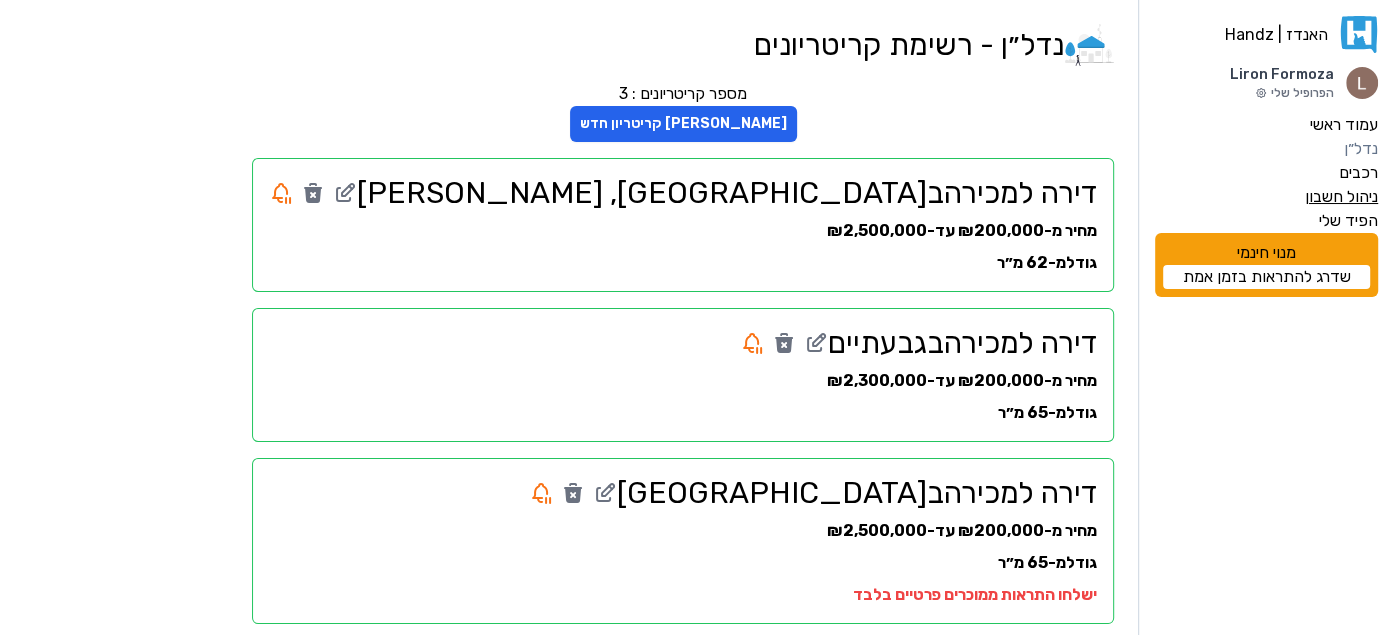 click on "ניהול חשבון" at bounding box center [1341, 197] 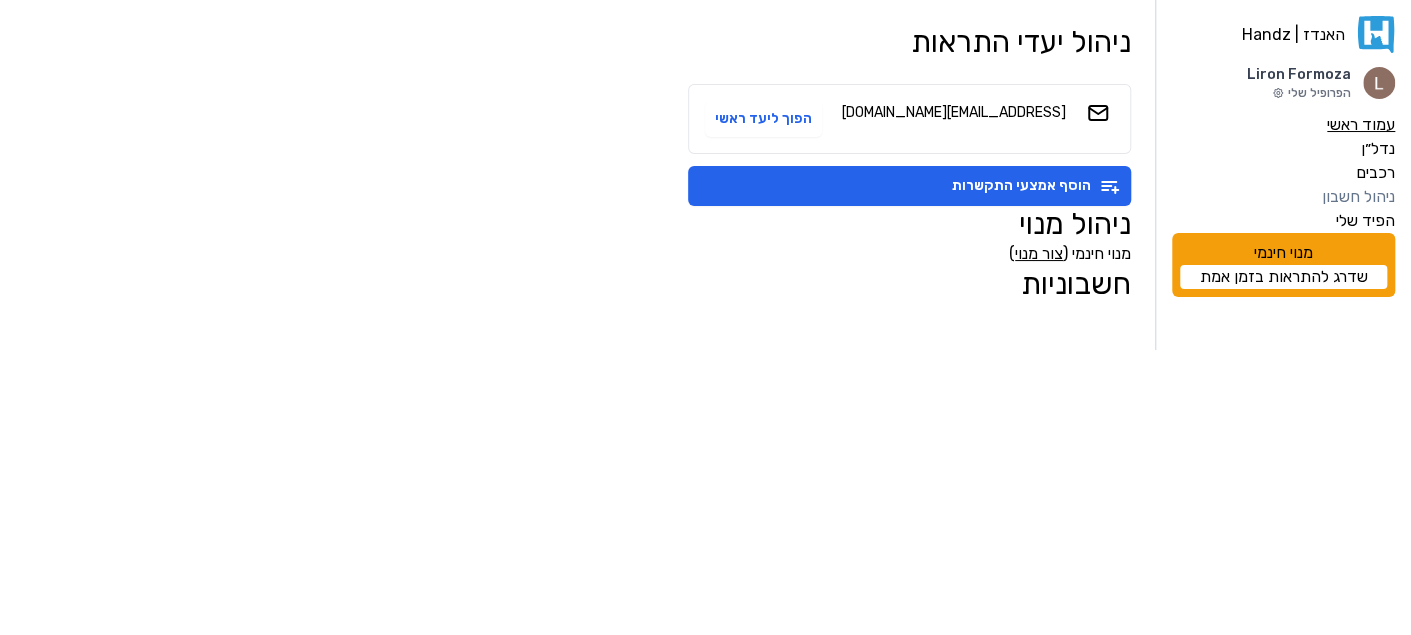 click on "עמוד ראשי" at bounding box center [1361, 125] 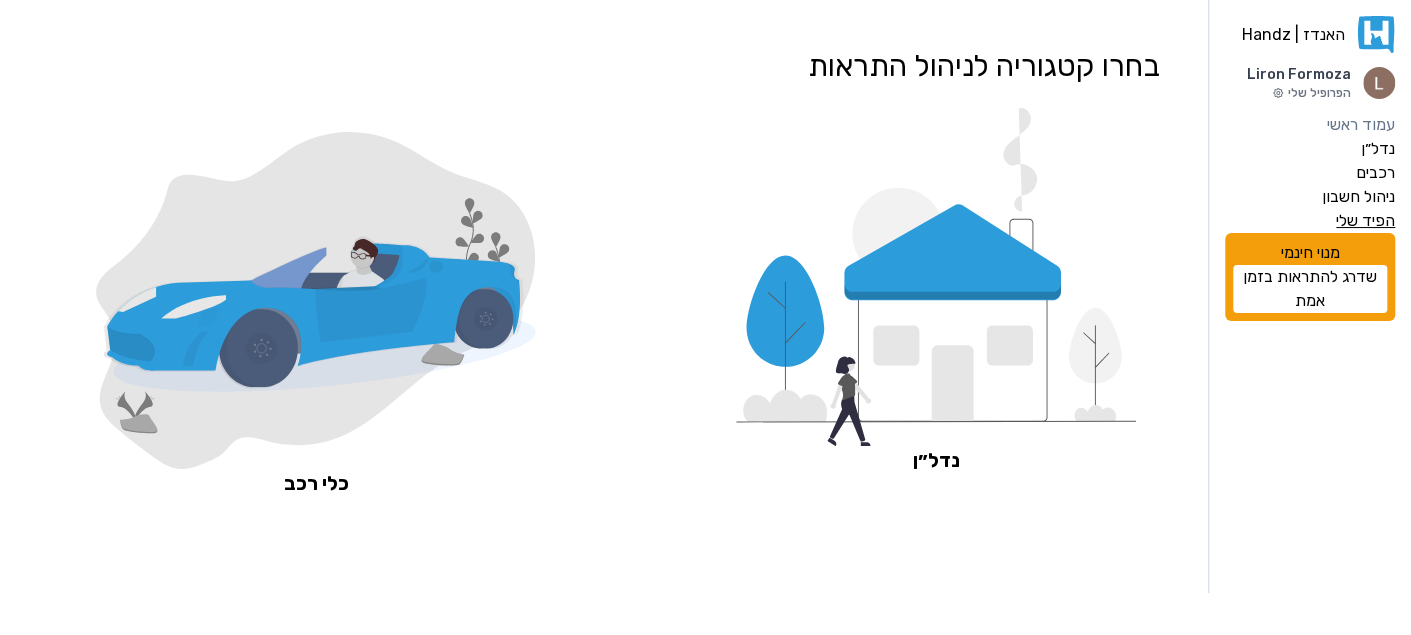 click on "הפיד שלי" at bounding box center [1365, 221] 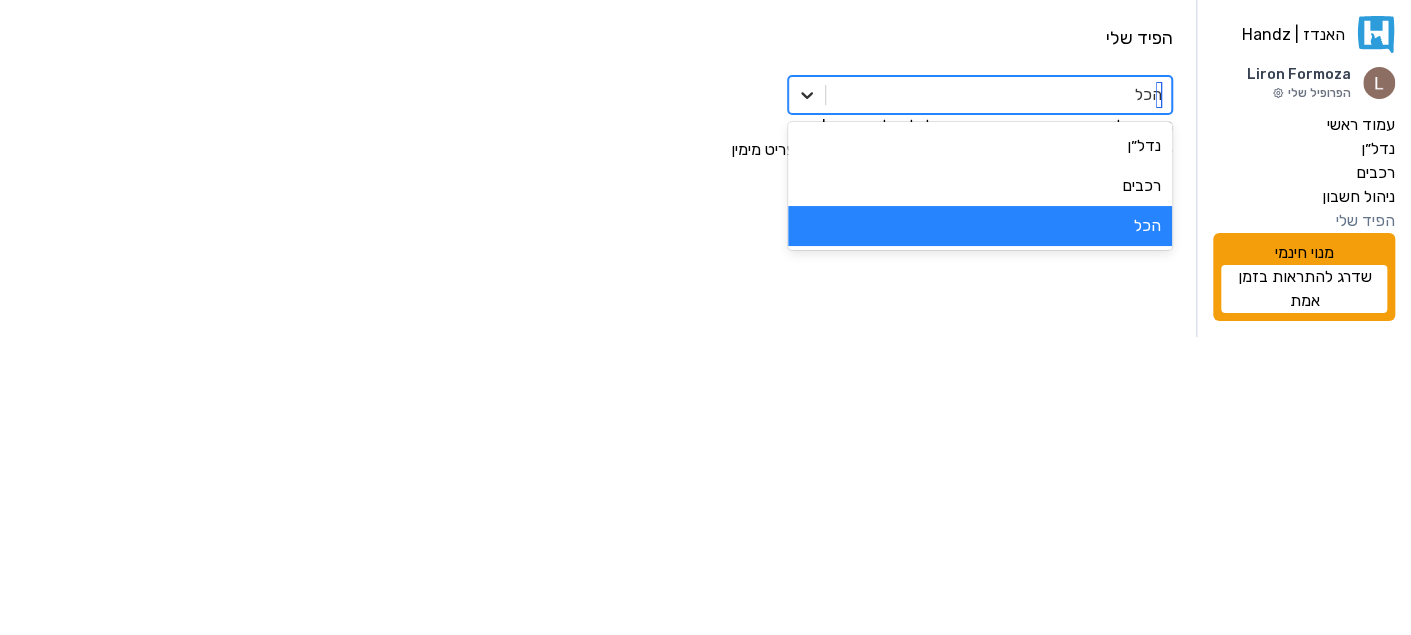 click 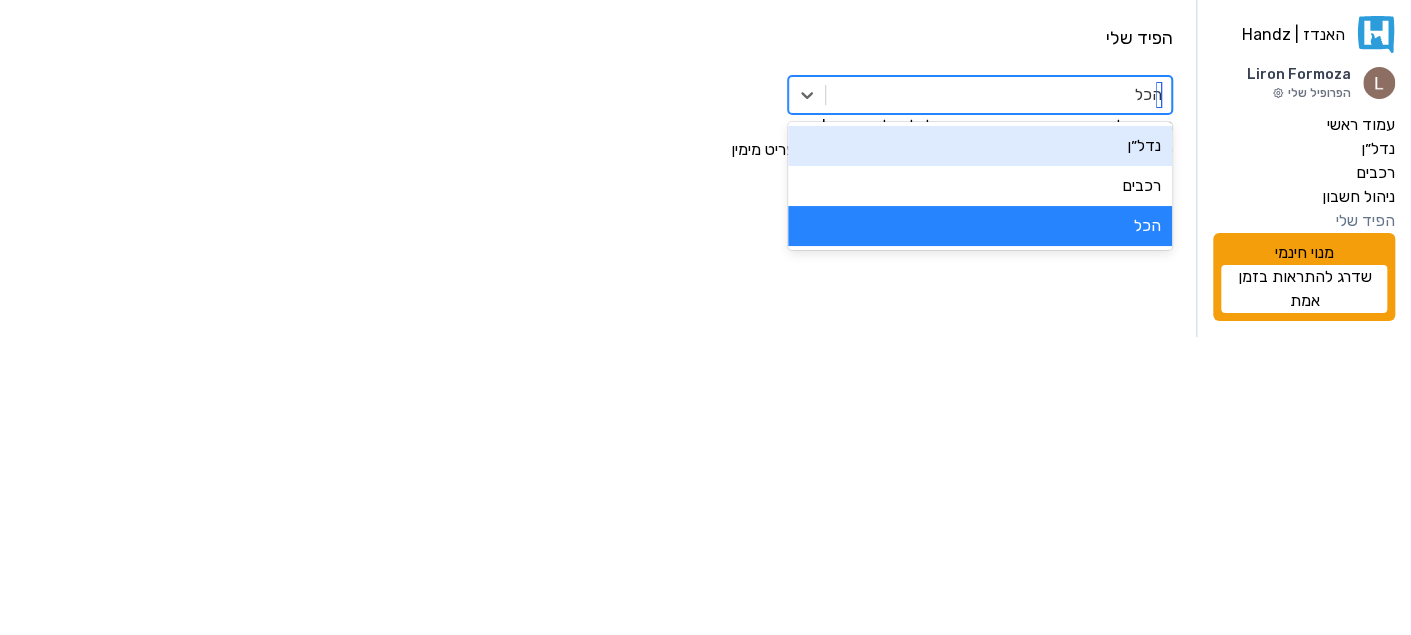 click on "נדל״ן" at bounding box center (980, 146) 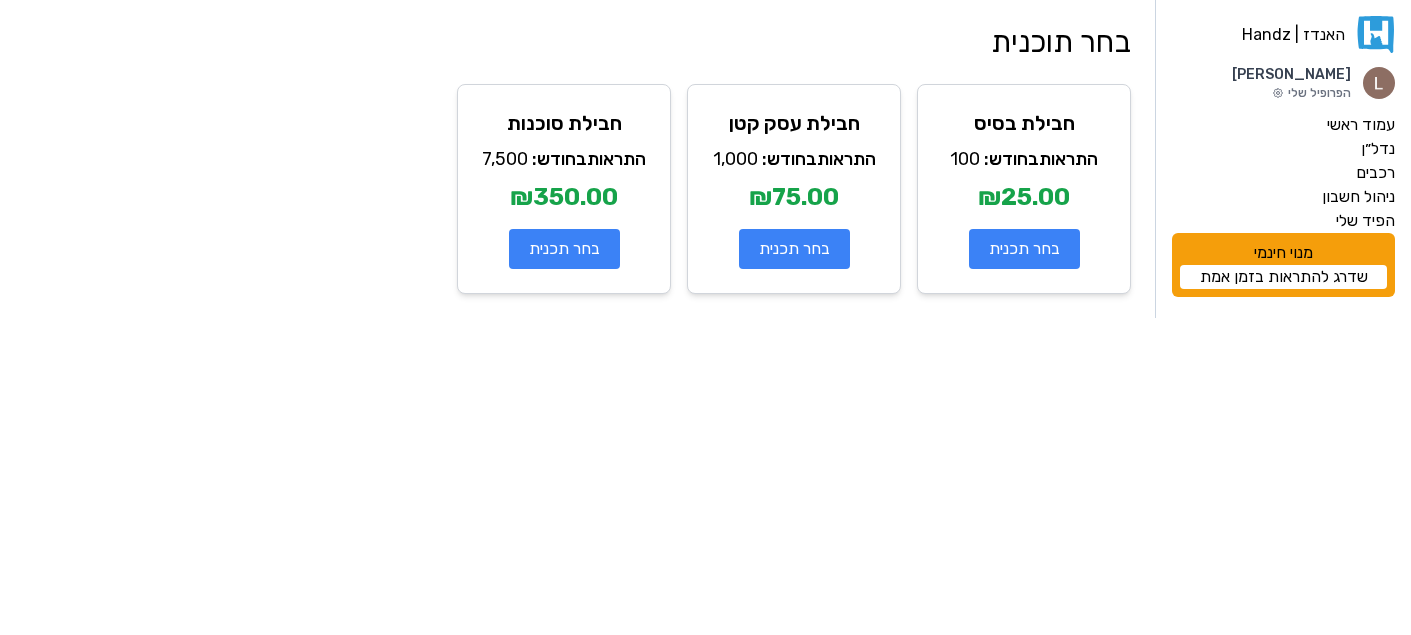 scroll, scrollTop: 0, scrollLeft: 0, axis: both 